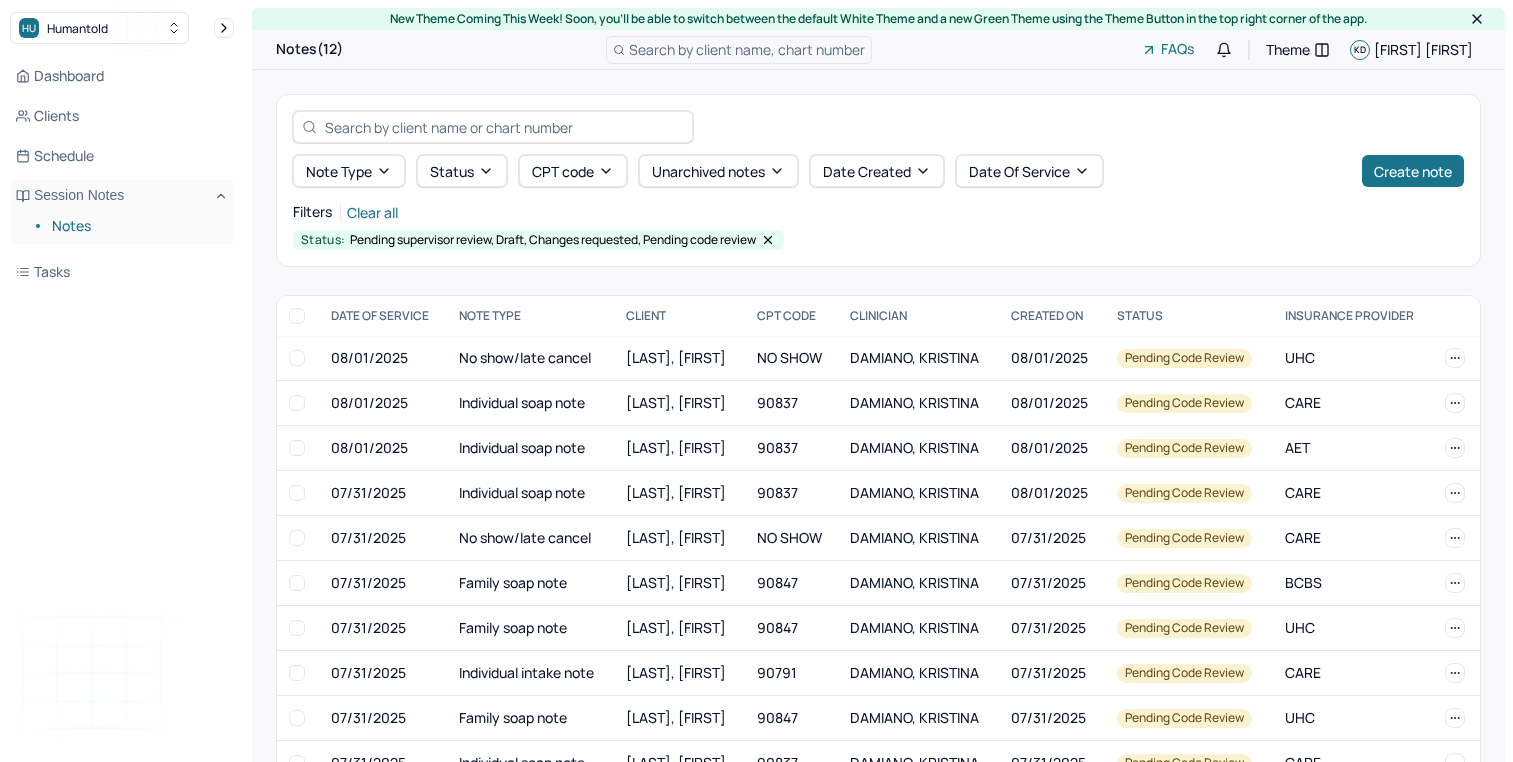 scroll, scrollTop: 0, scrollLeft: 0, axis: both 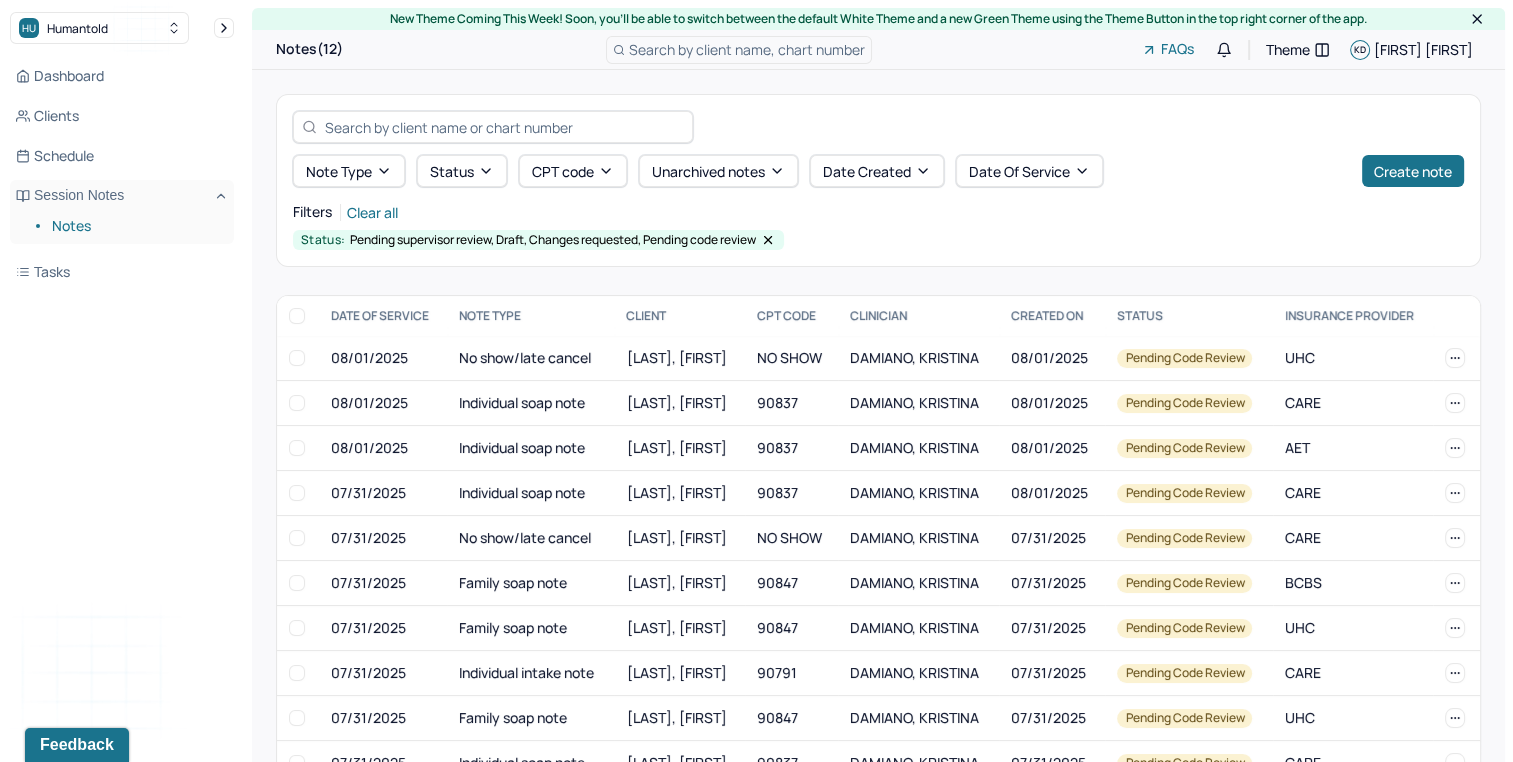 click on "Filters Clear all Status: Pending supervisor review, Draft, Changes requested, Pending code review" at bounding box center (878, 224) 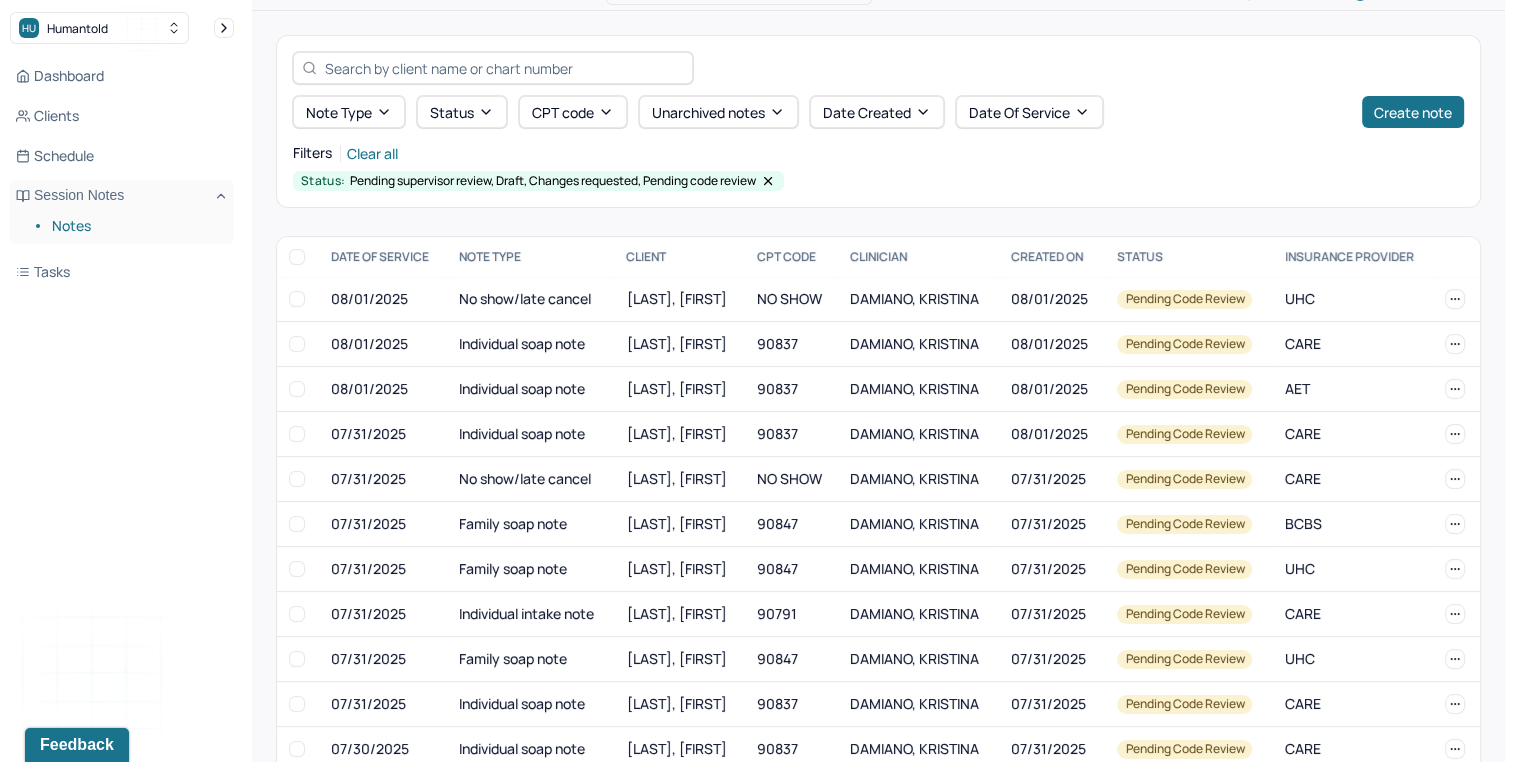 scroll, scrollTop: 0, scrollLeft: 0, axis: both 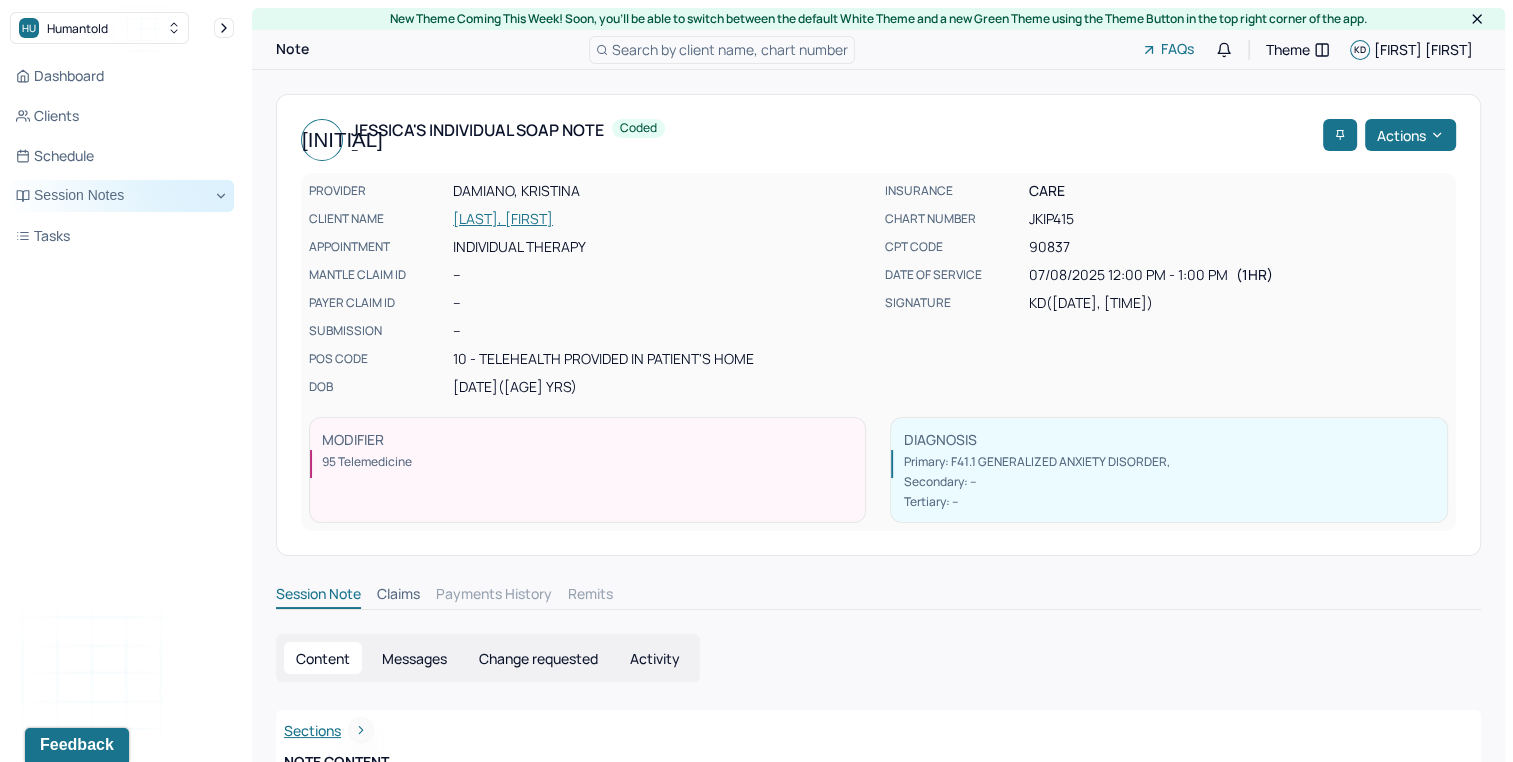 click on "Session Notes" at bounding box center (122, 196) 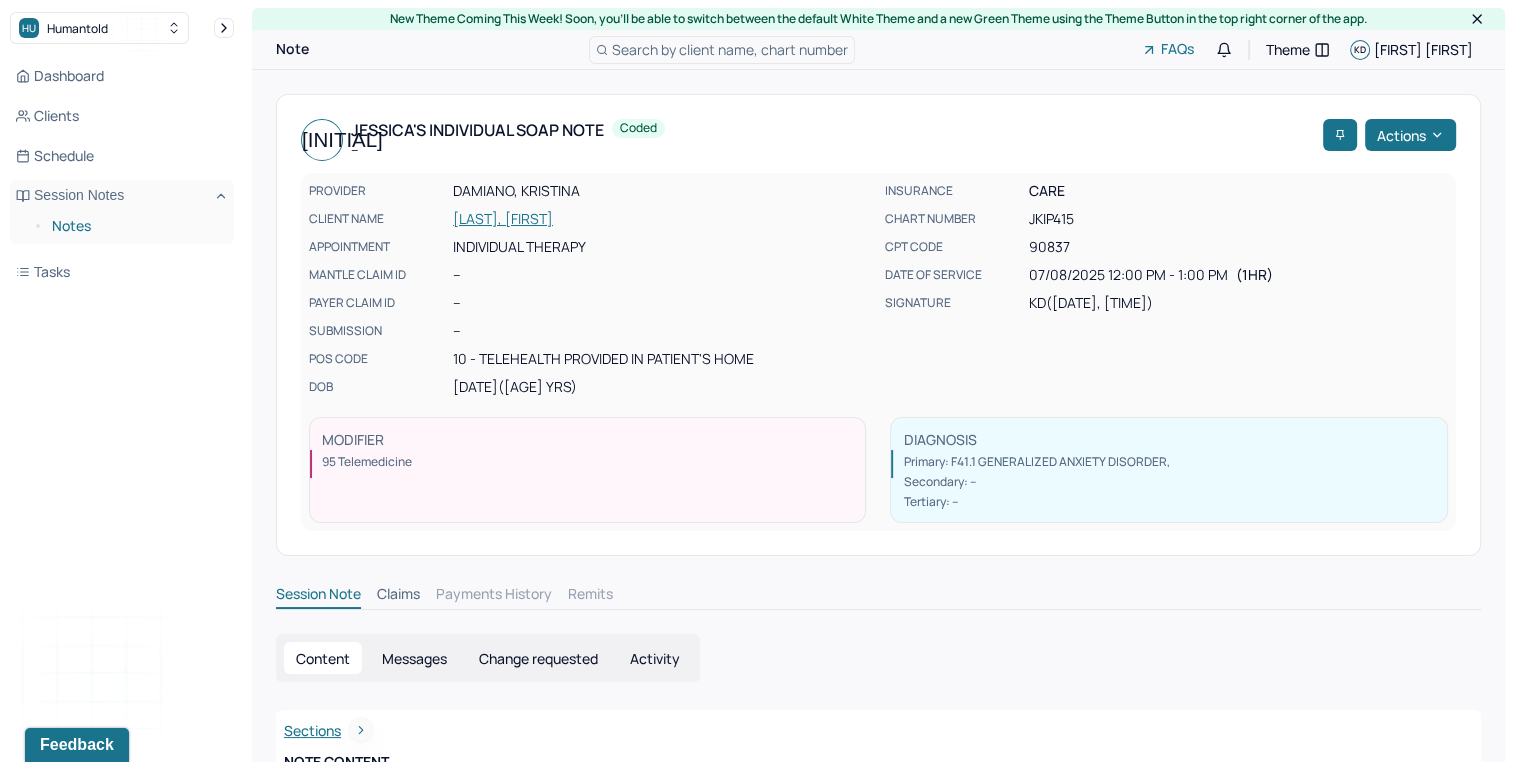 click on "Notes" at bounding box center [135, 226] 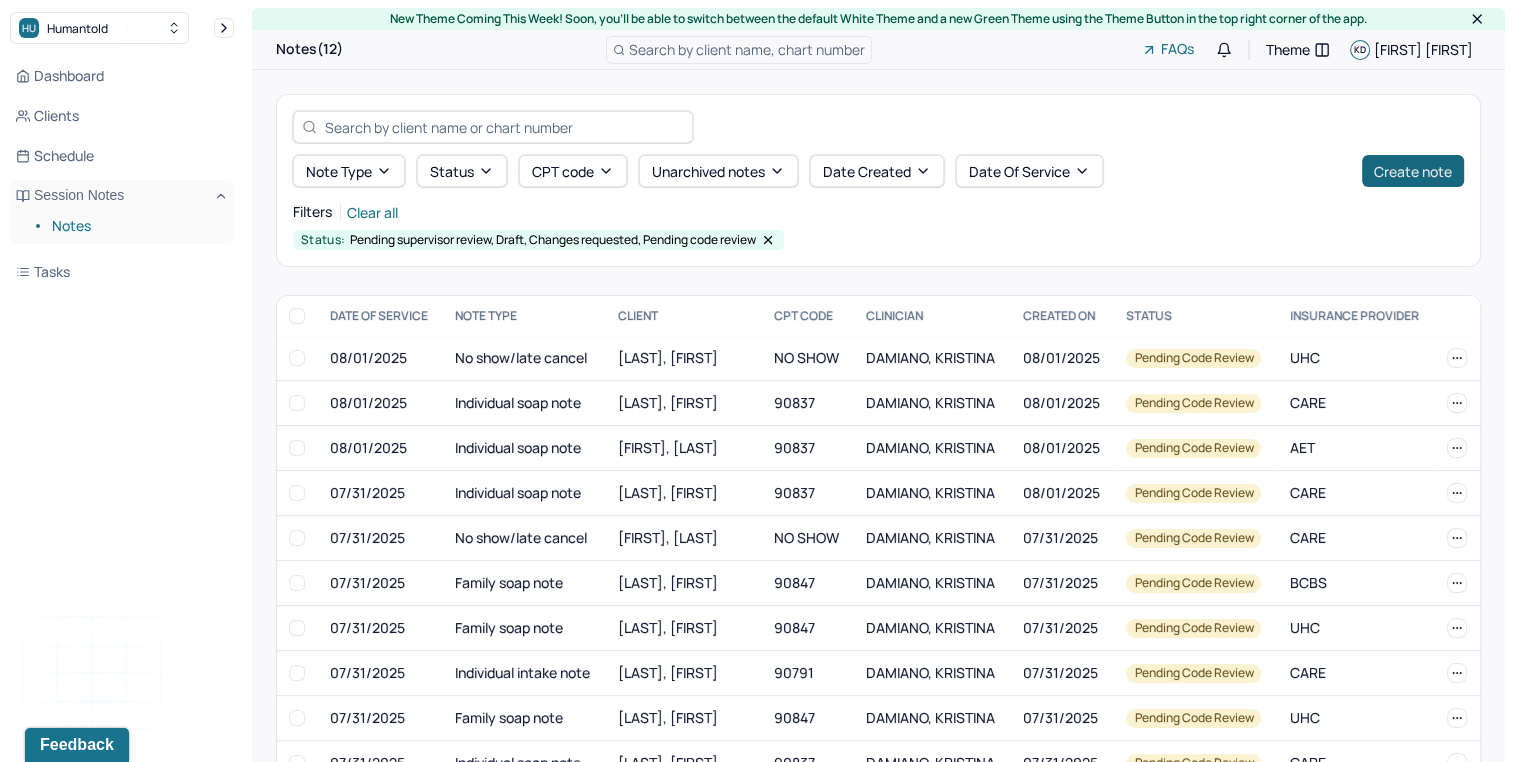 click on "Create note" at bounding box center [1413, 171] 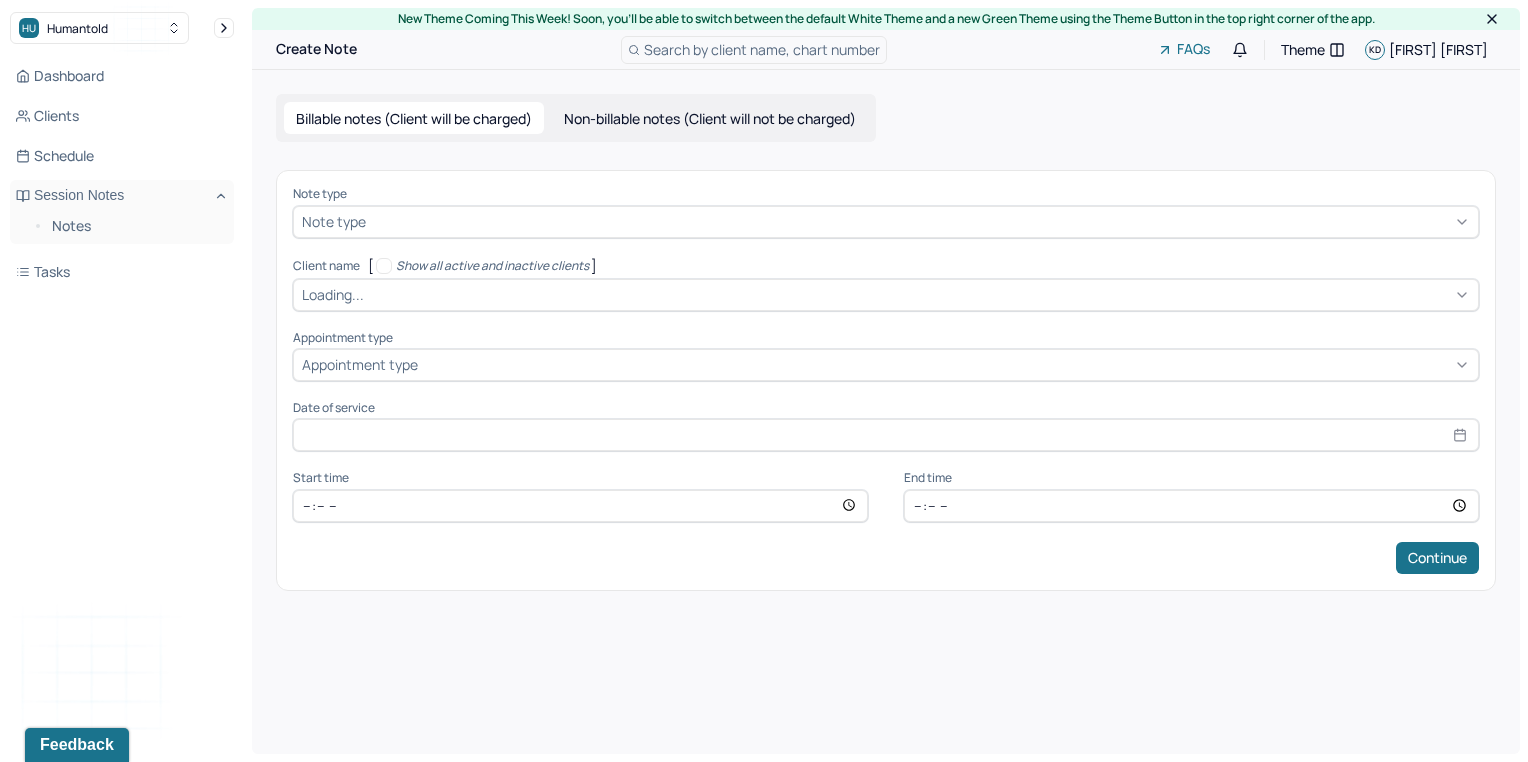 click on "Note type" at bounding box center (334, 221) 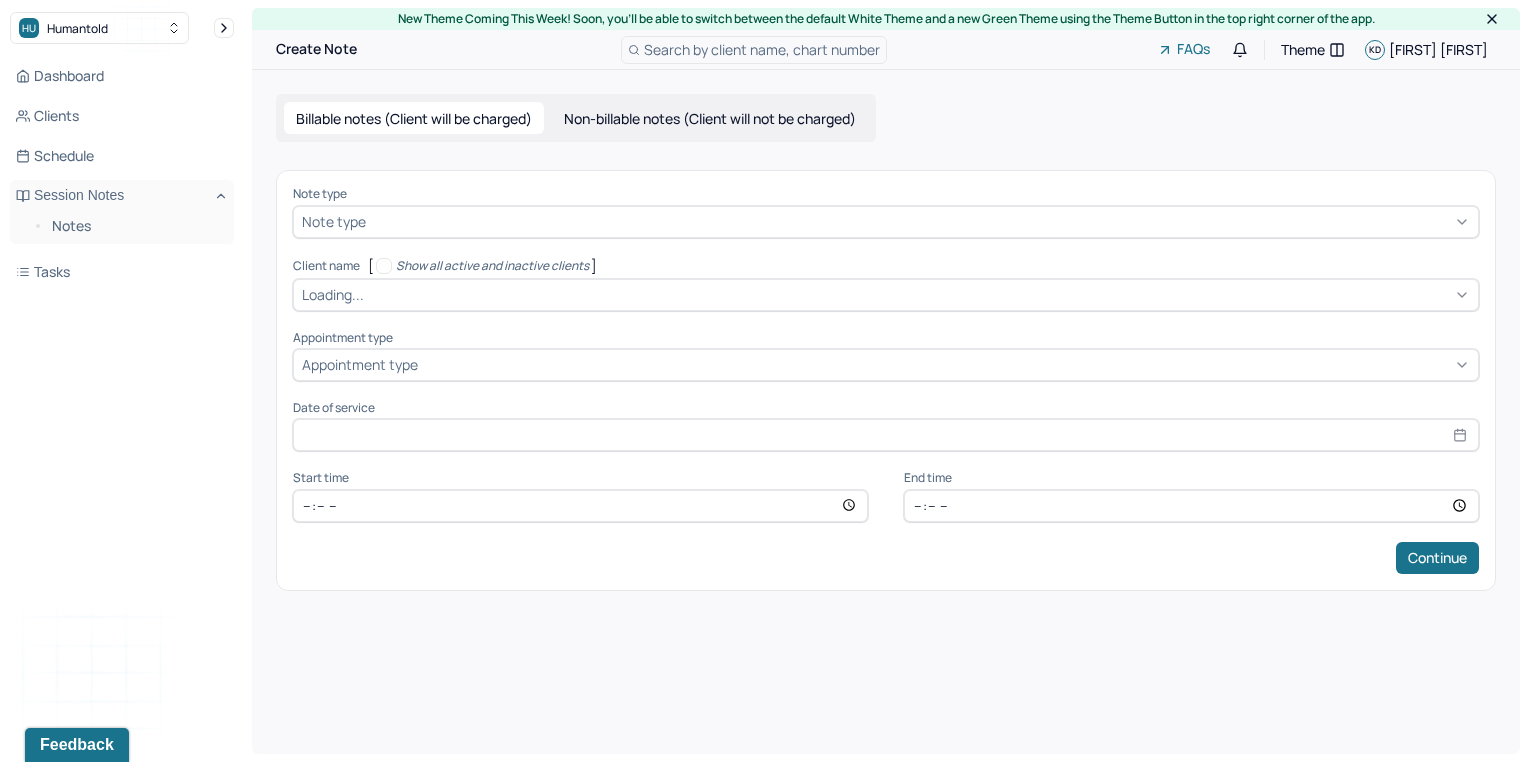 click on "Note type Note type Client name [ Show all active and inactive clients ] Loading... Appointment type Appointment type Date of service Start time End time Continue" at bounding box center [886, 380] 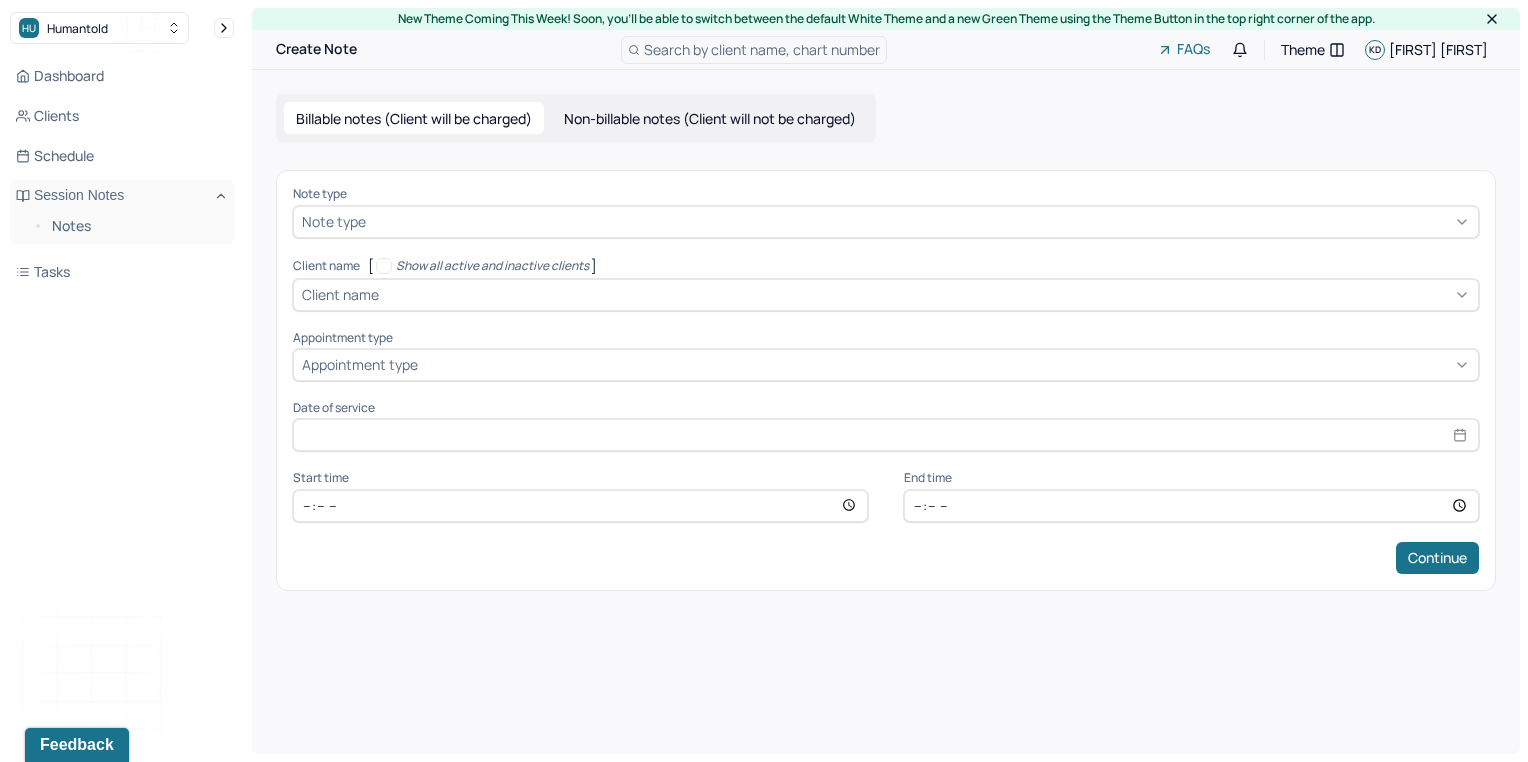 click on "Note type" at bounding box center (886, 194) 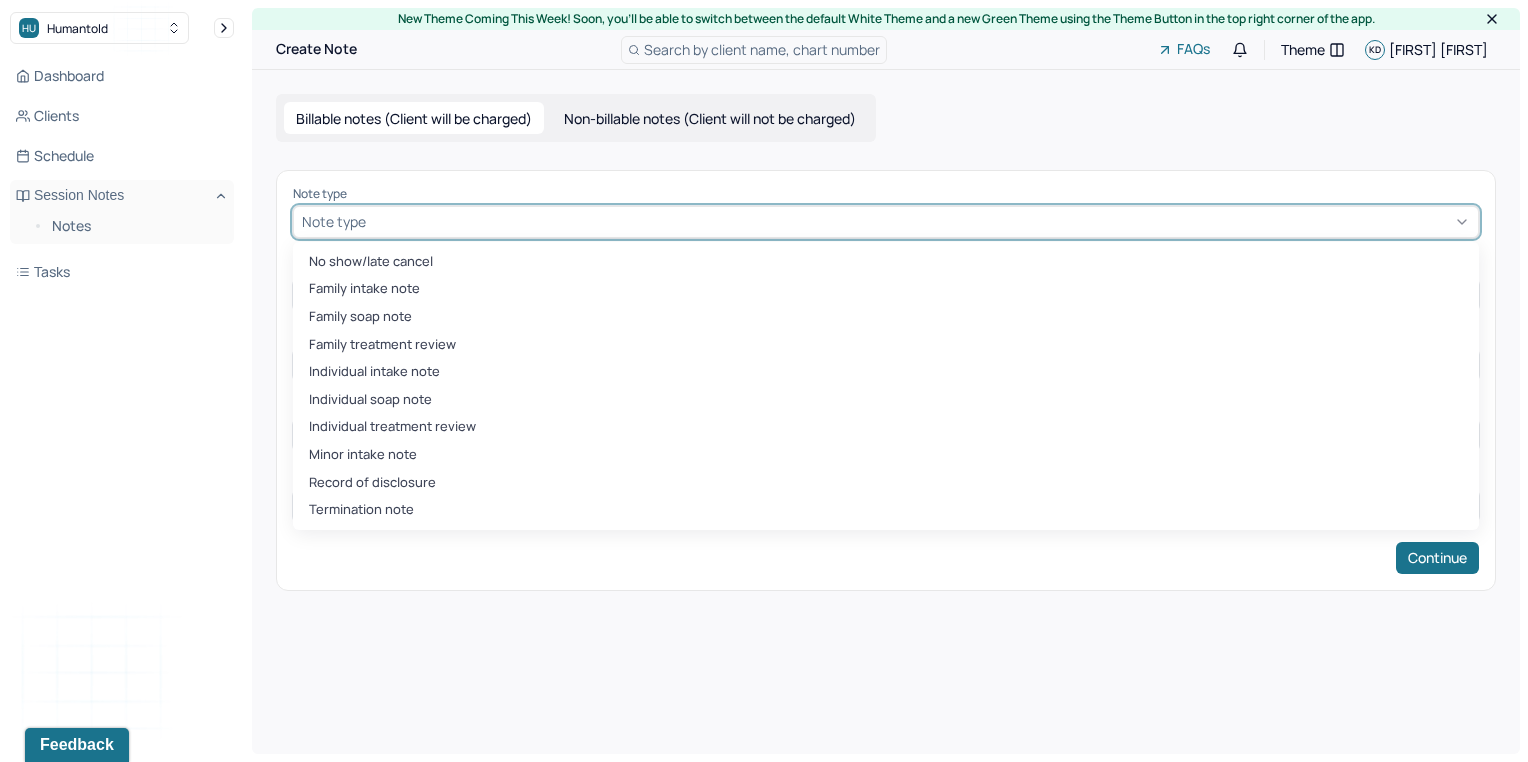 click at bounding box center [920, 221] 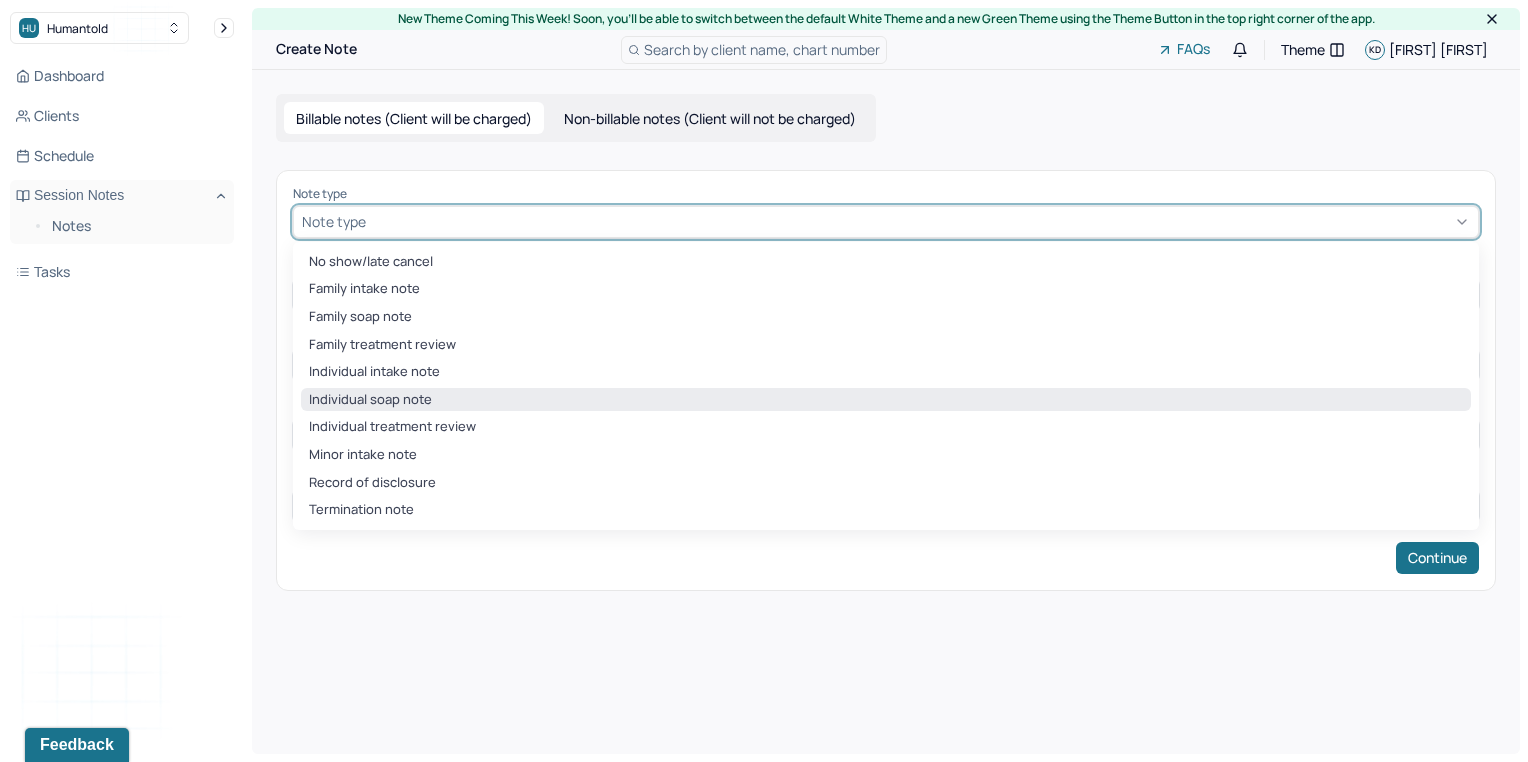 click on "Individual soap note" at bounding box center (886, 400) 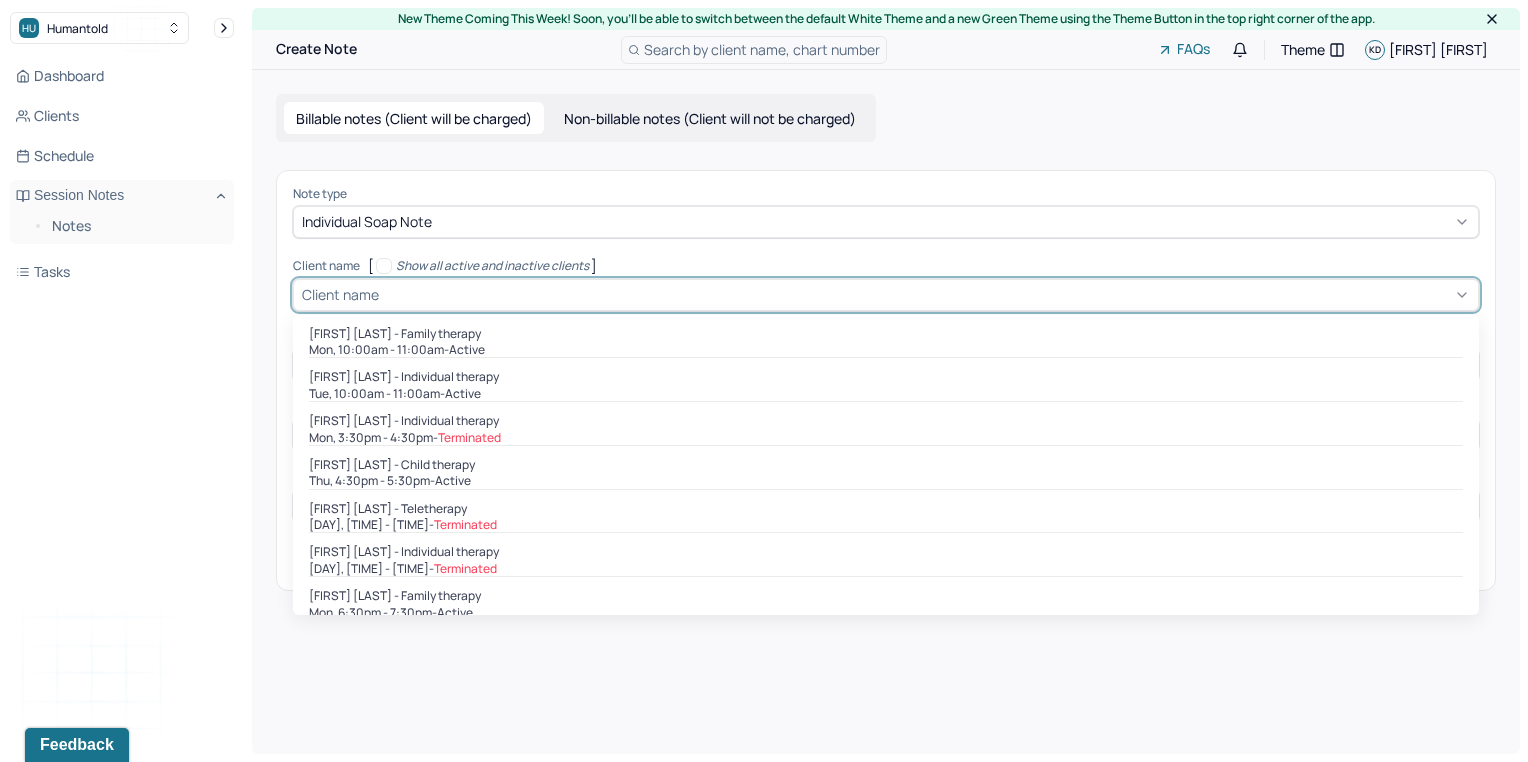 click at bounding box center (926, 294) 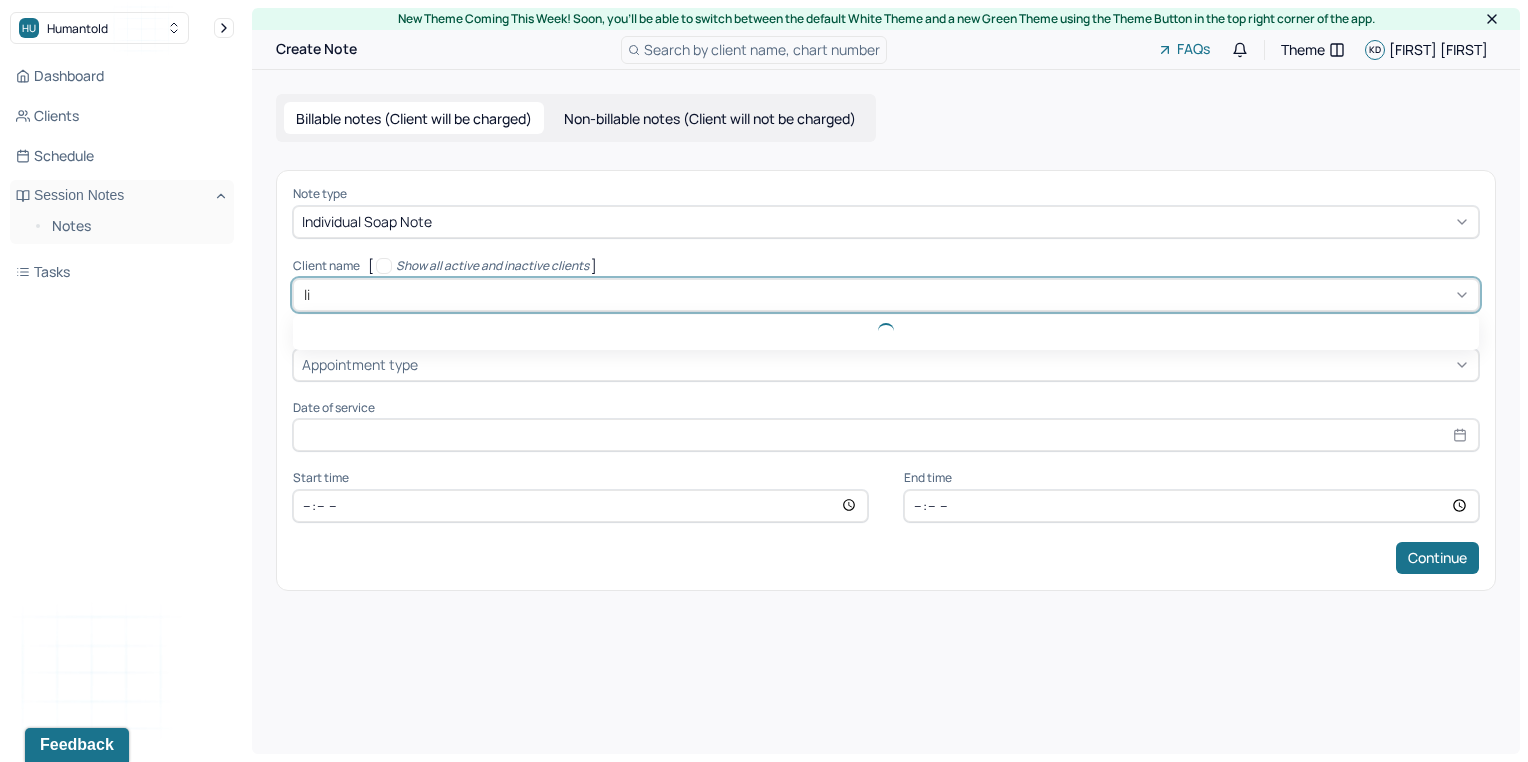 type on "lil" 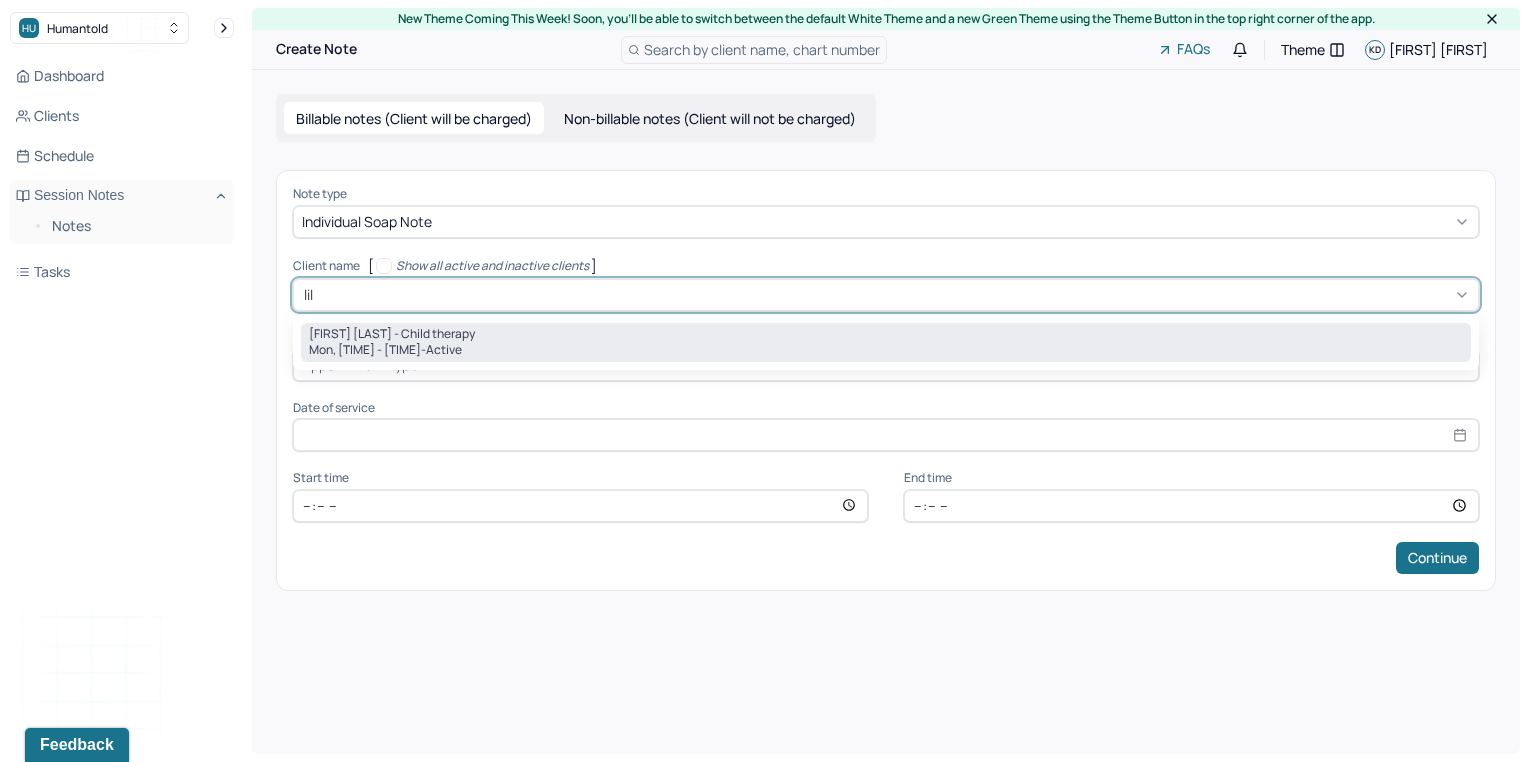 click on "[FIRST] [LAST] - Child therapy" at bounding box center [392, 334] 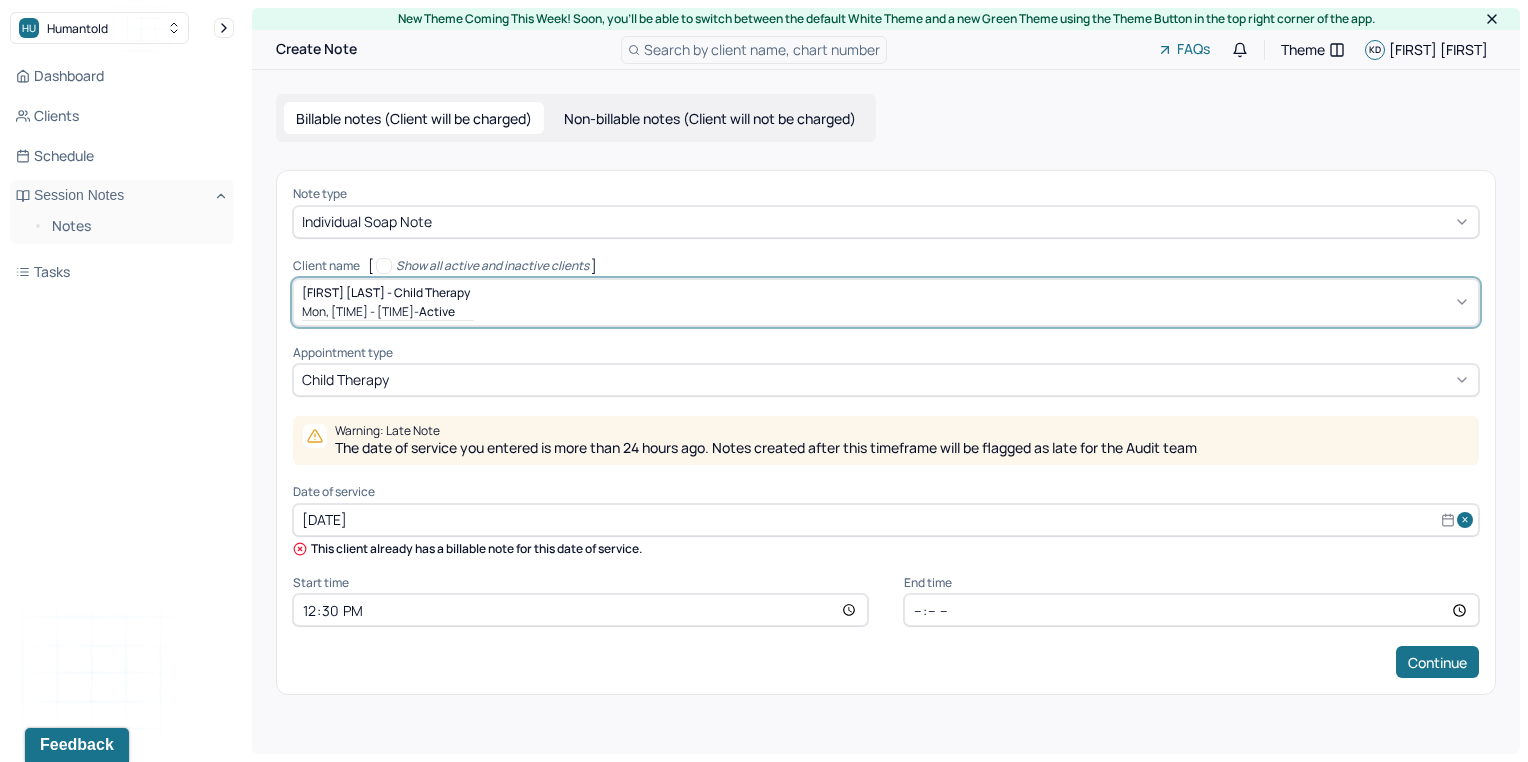 select on "6" 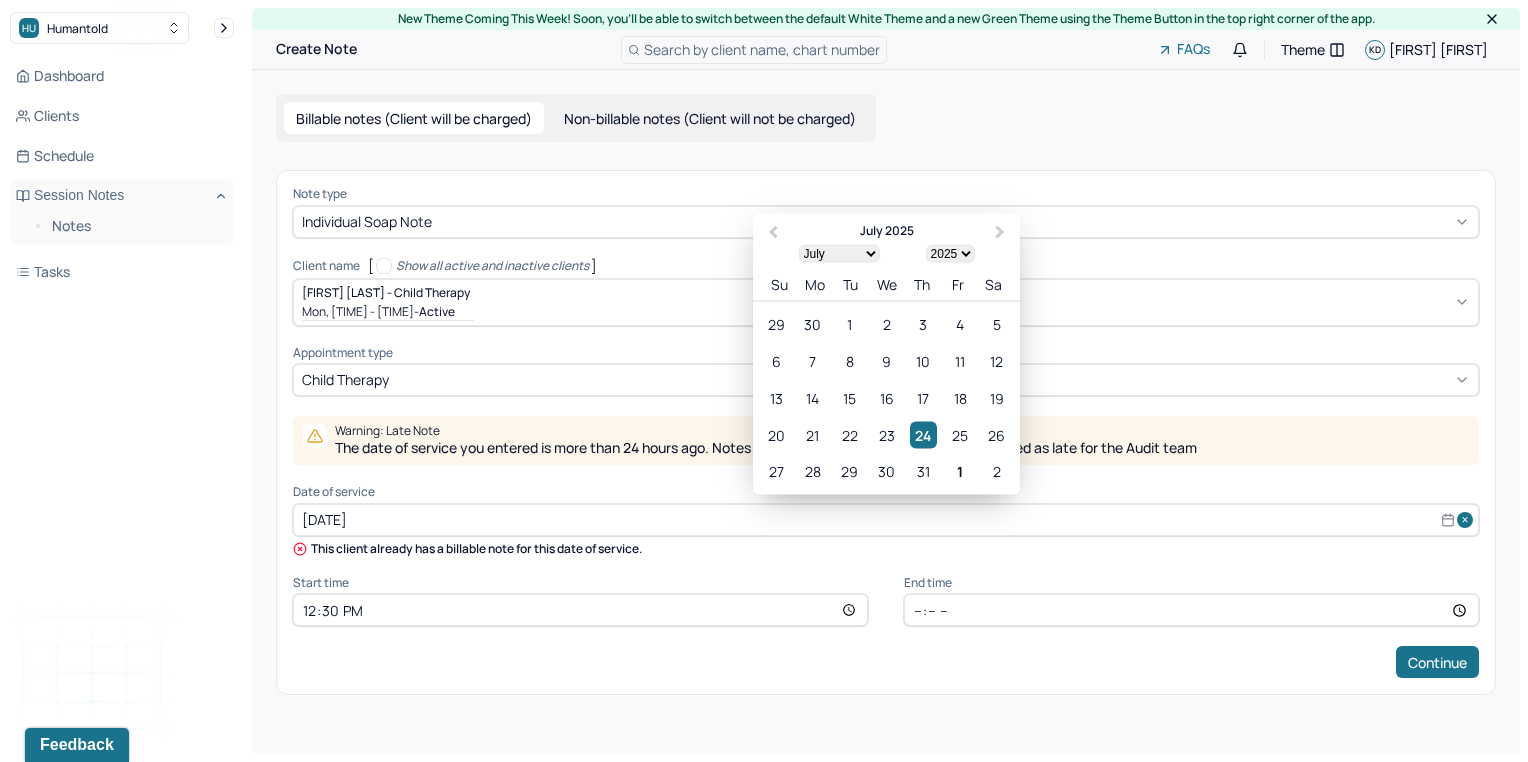 click on "[DATE]" at bounding box center [886, 520] 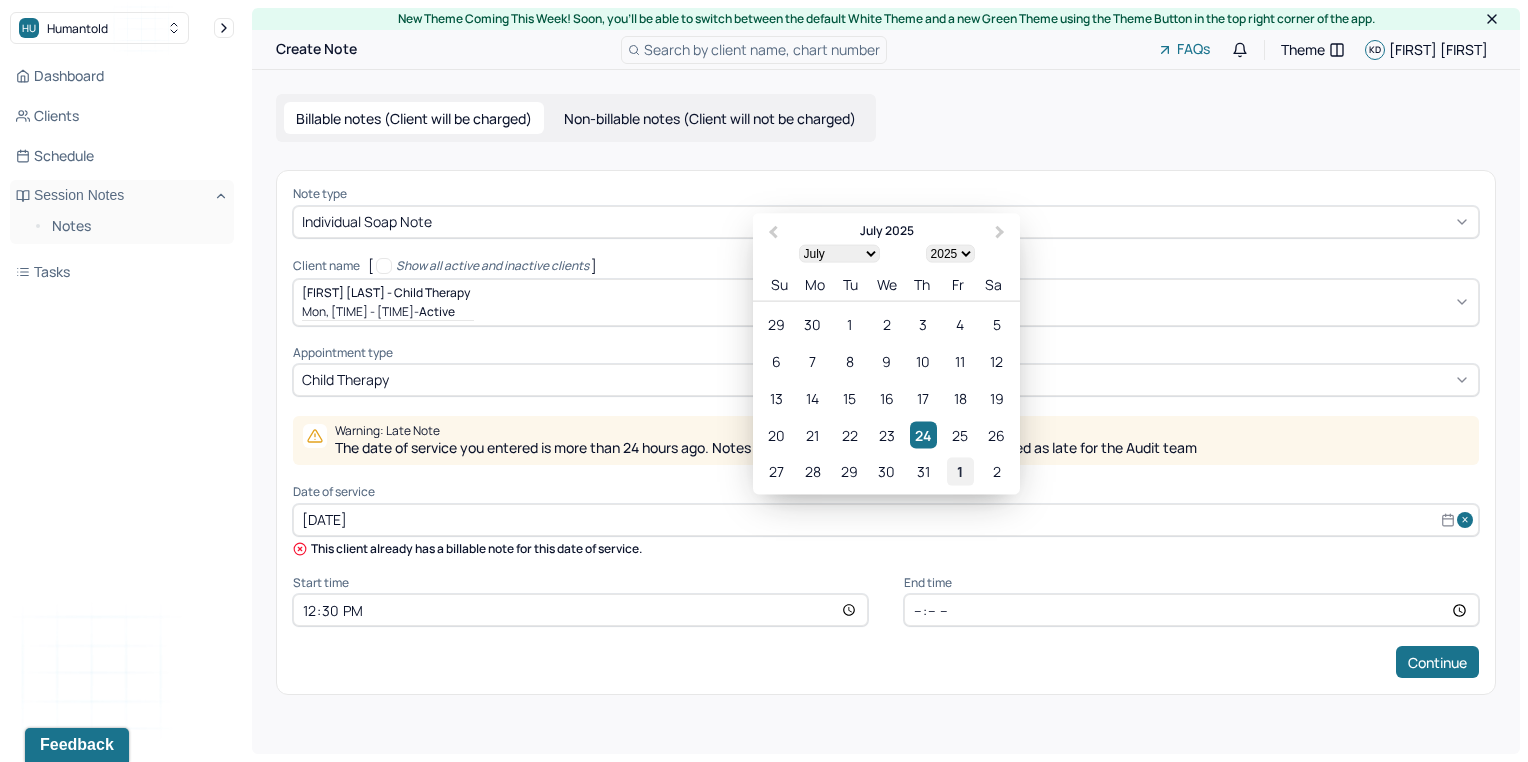 click on "1" at bounding box center [960, 471] 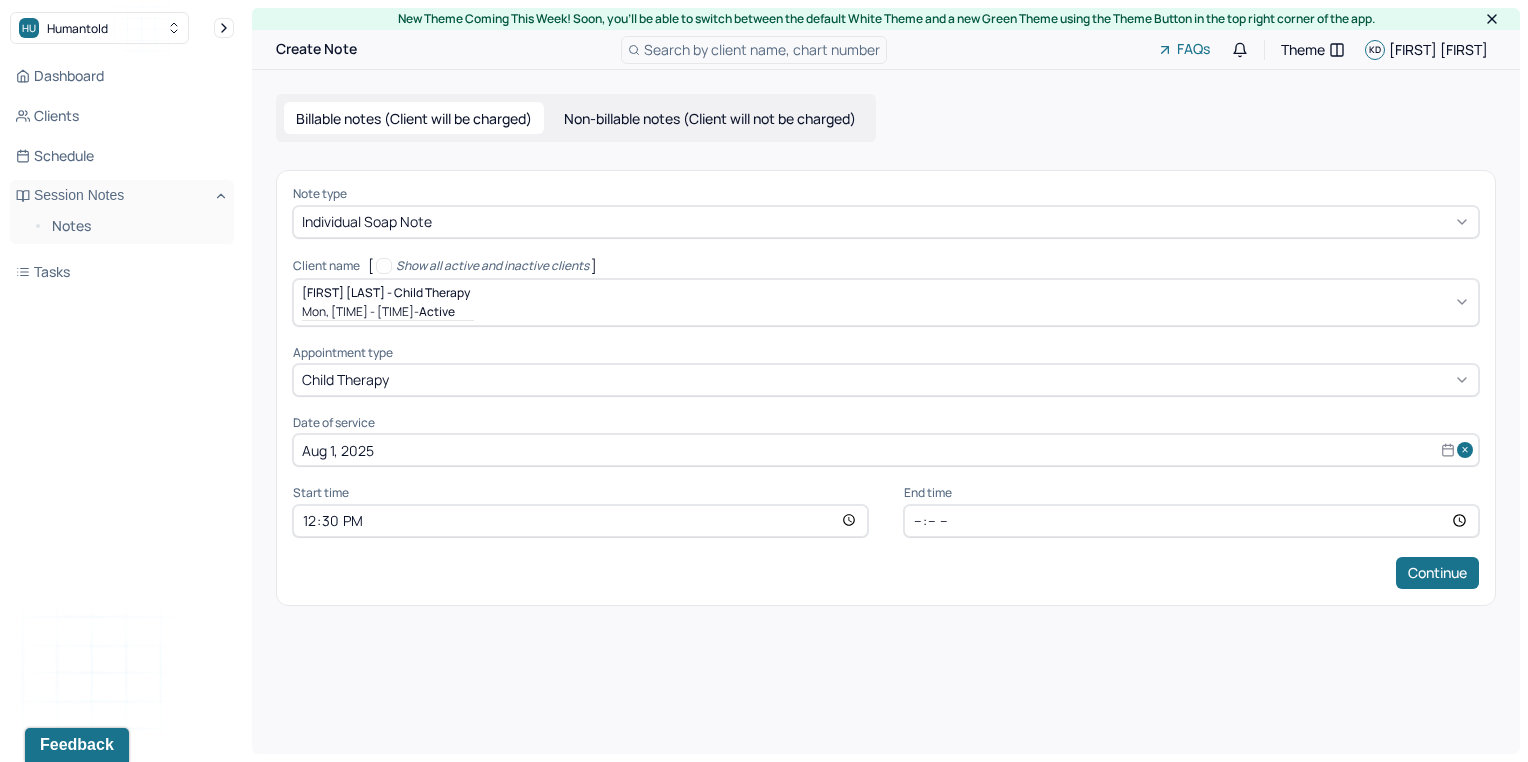click on "12:30" at bounding box center [580, 521] 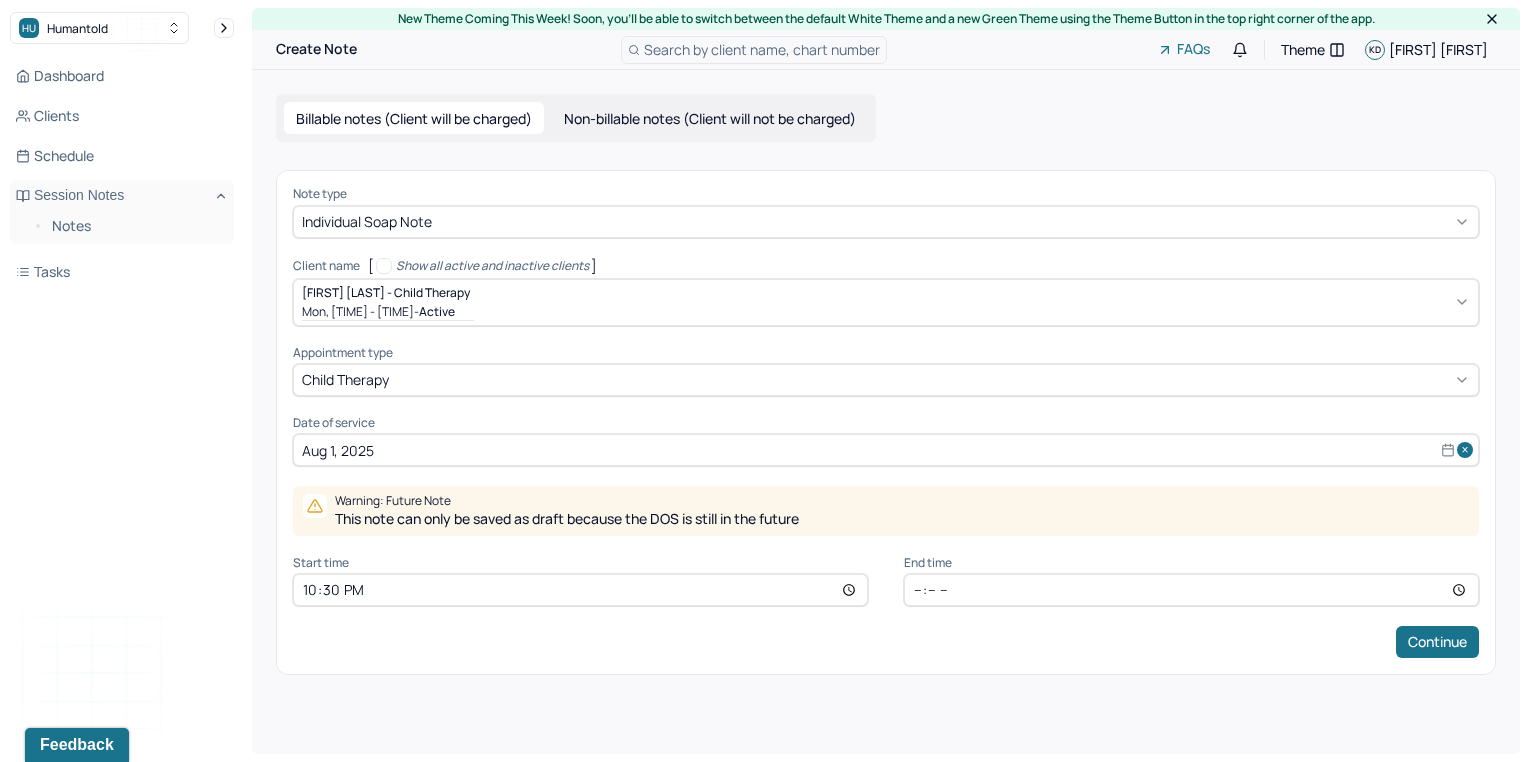 click on "22:30" at bounding box center (580, 590) 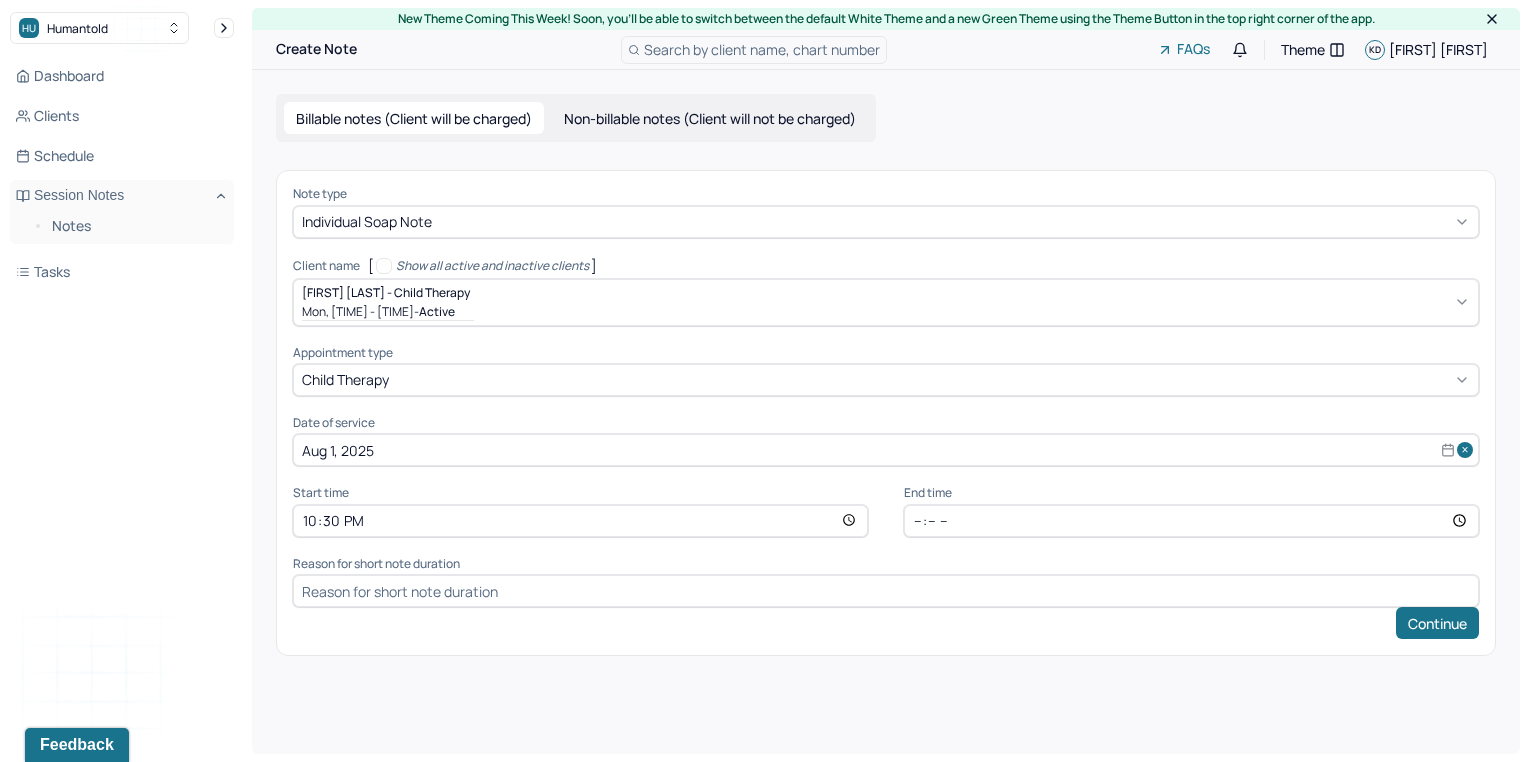 click on "Note type Individual soap note Client name [ Show all active and inactive clients ] [FIRST] [LAST] - Child therapy [DAY], [TIME] - active Supervisee name [FIRST] [LAST] Appointment type child therapy Date of service [DATE] Start time [TIME] End time [TIME] Reason for short note duration Continue" at bounding box center [886, 413] 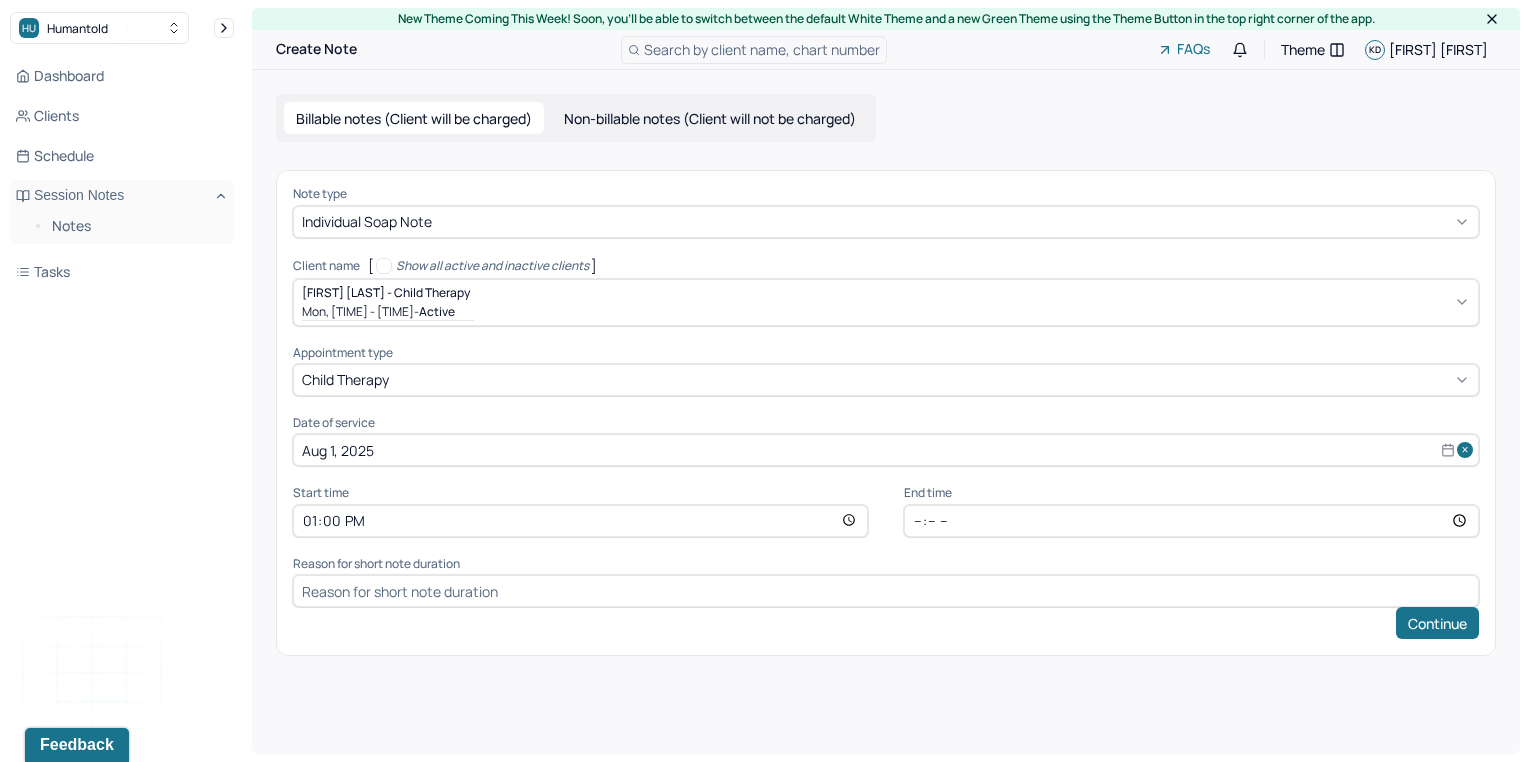 click on "[TIME]" at bounding box center [1191, 521] 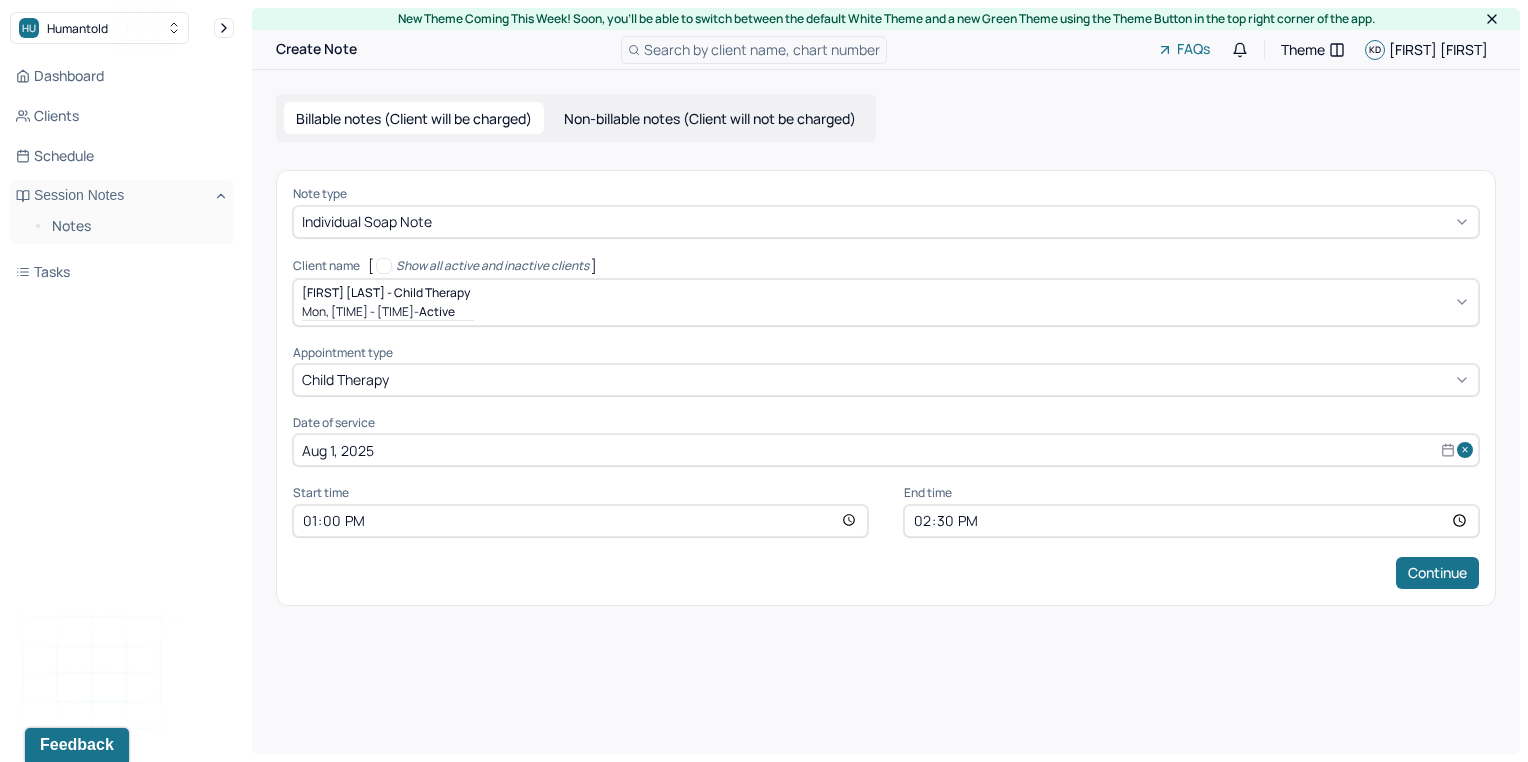 type on "14:00" 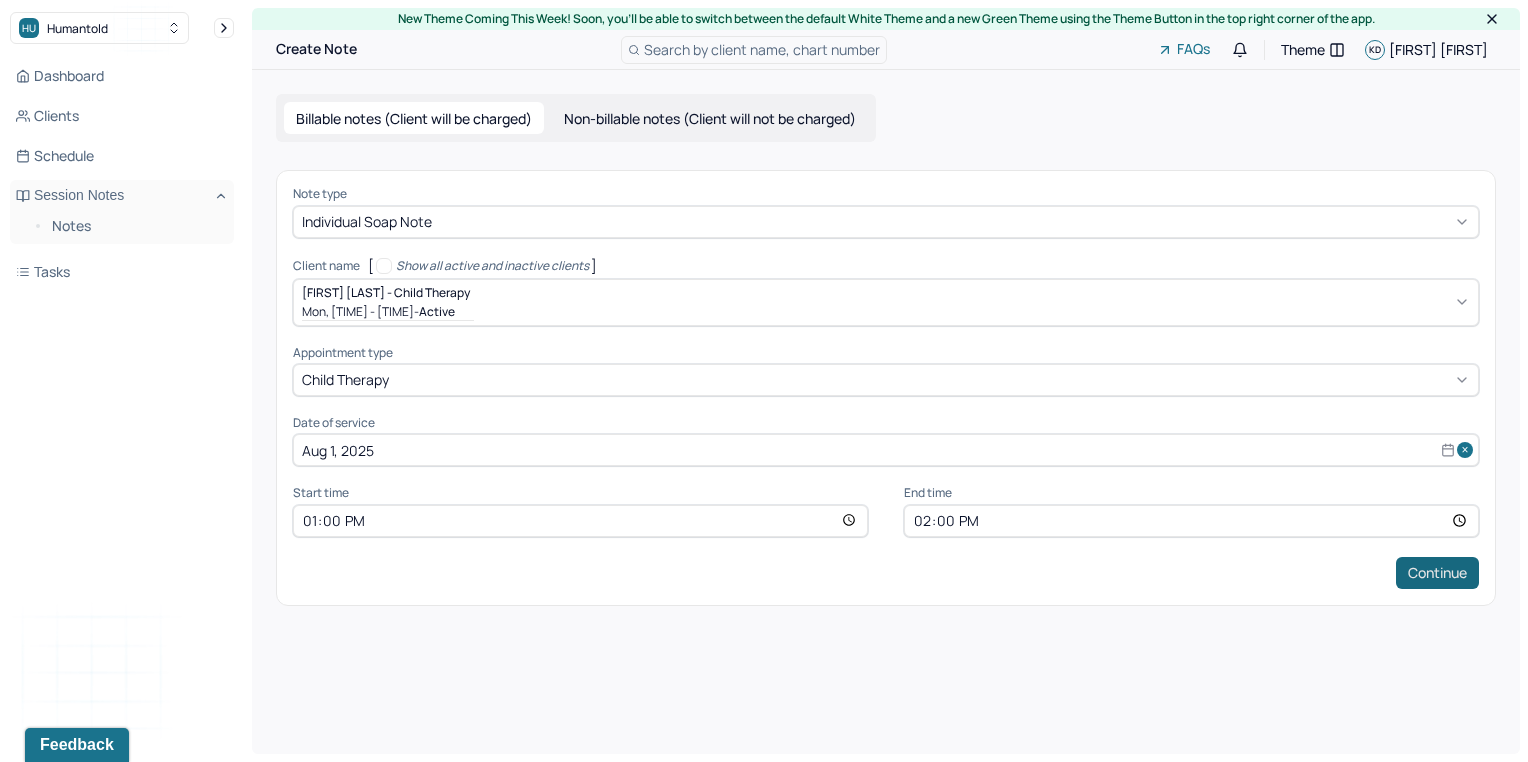 click on "Continue" at bounding box center (1437, 573) 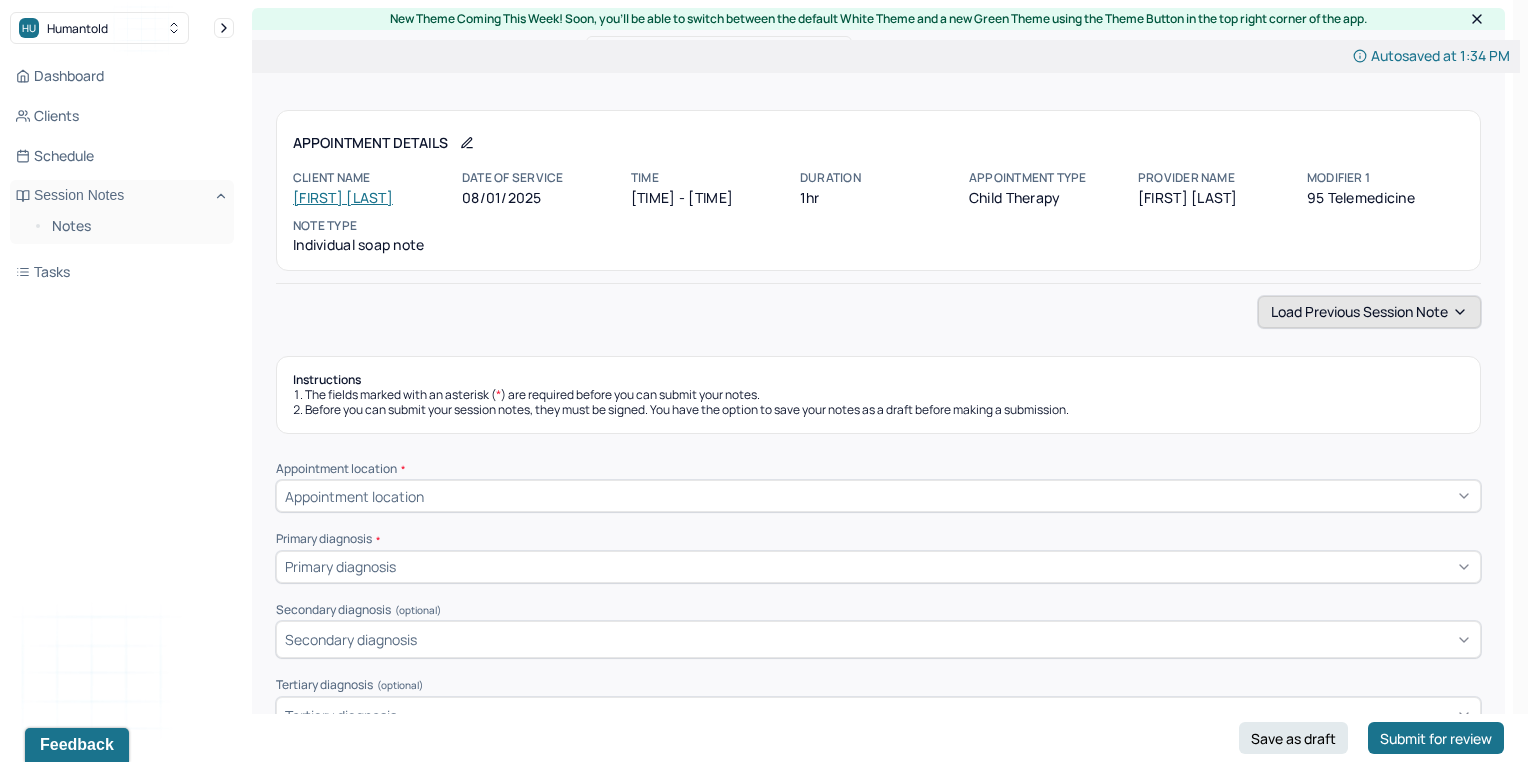 click on "Load previous session note" at bounding box center (1369, 312) 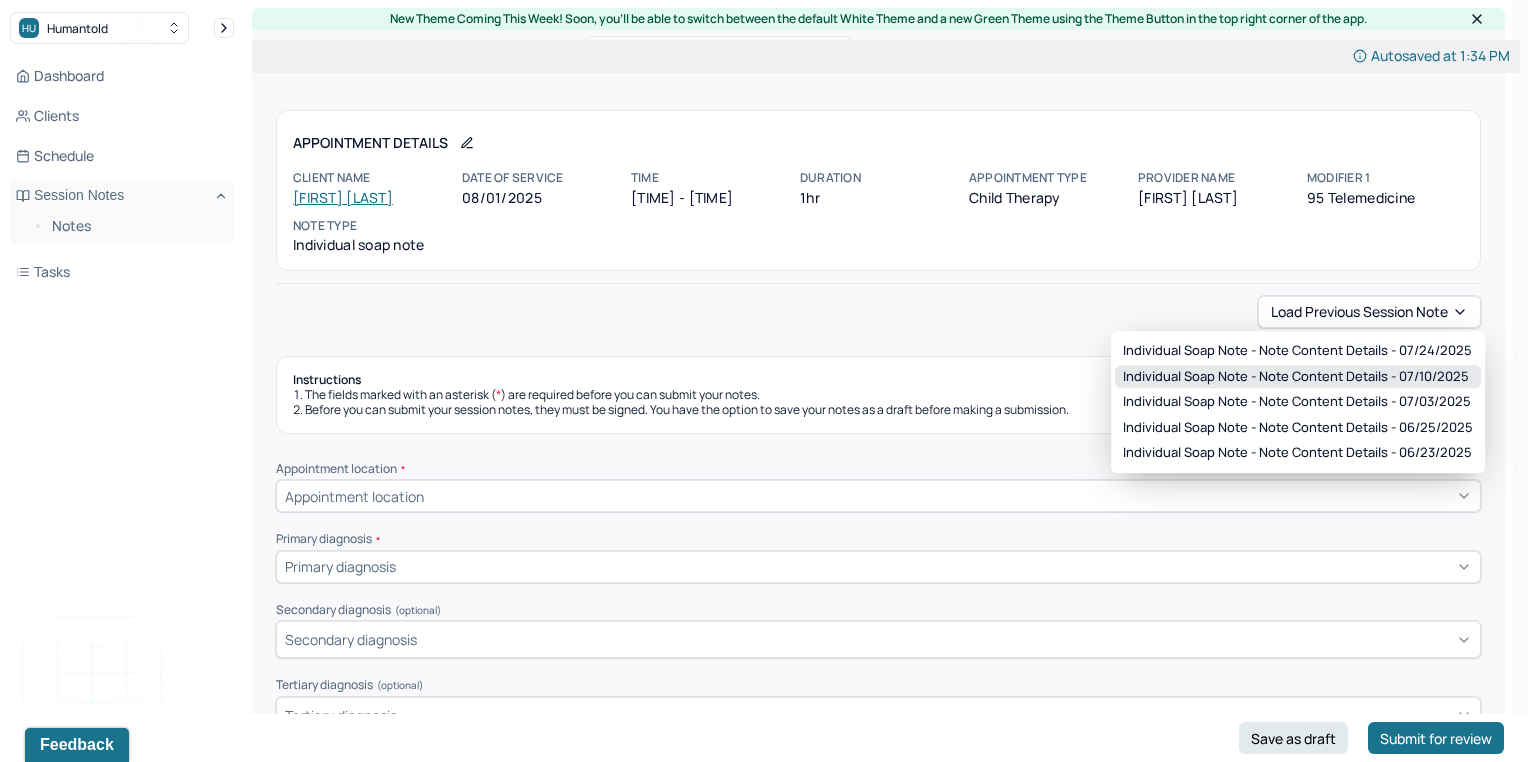 click on "Individual soap note   - Note content Details -   07/10/2025" at bounding box center (1296, 377) 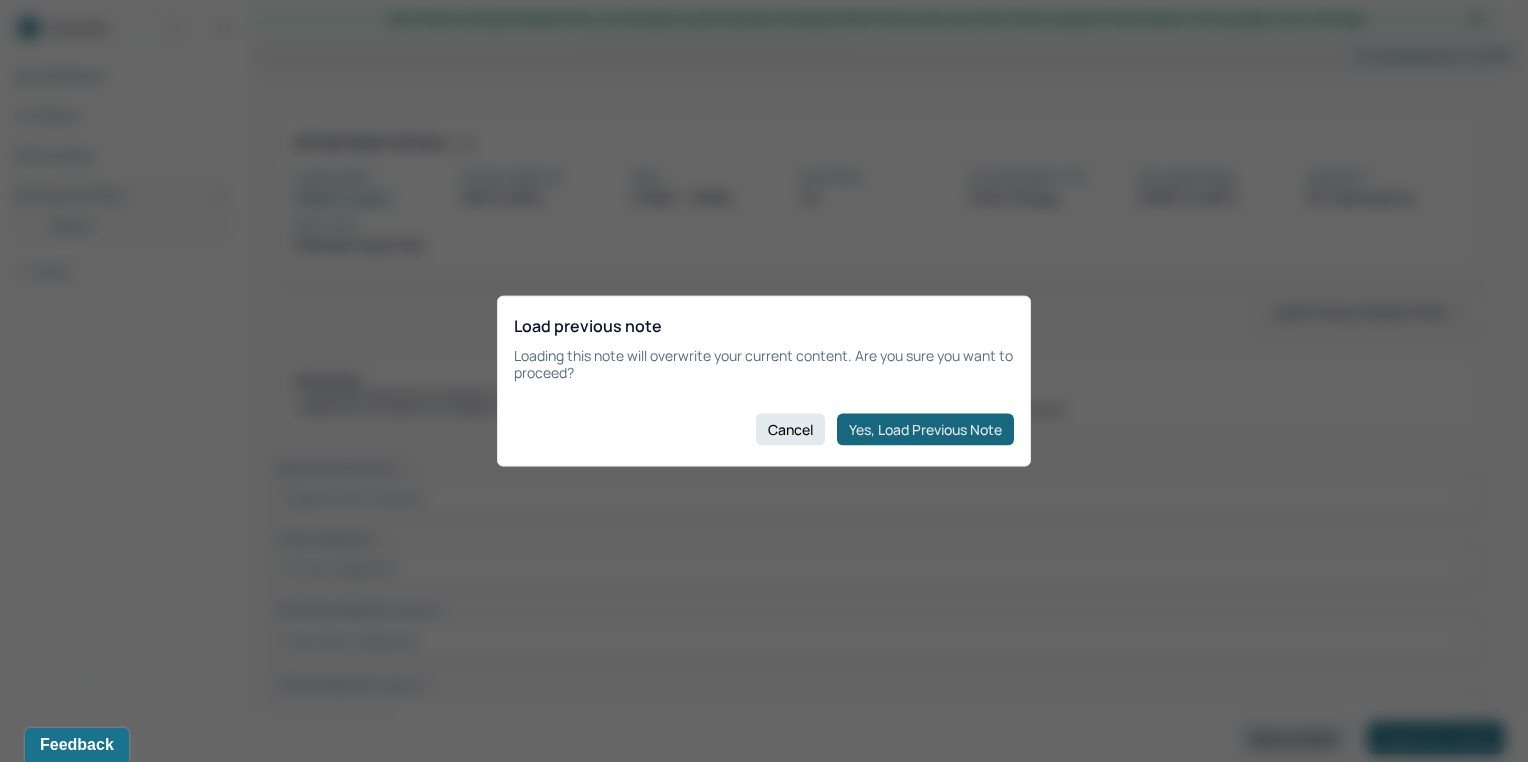 click on "Yes, Load Previous Note" at bounding box center [925, 429] 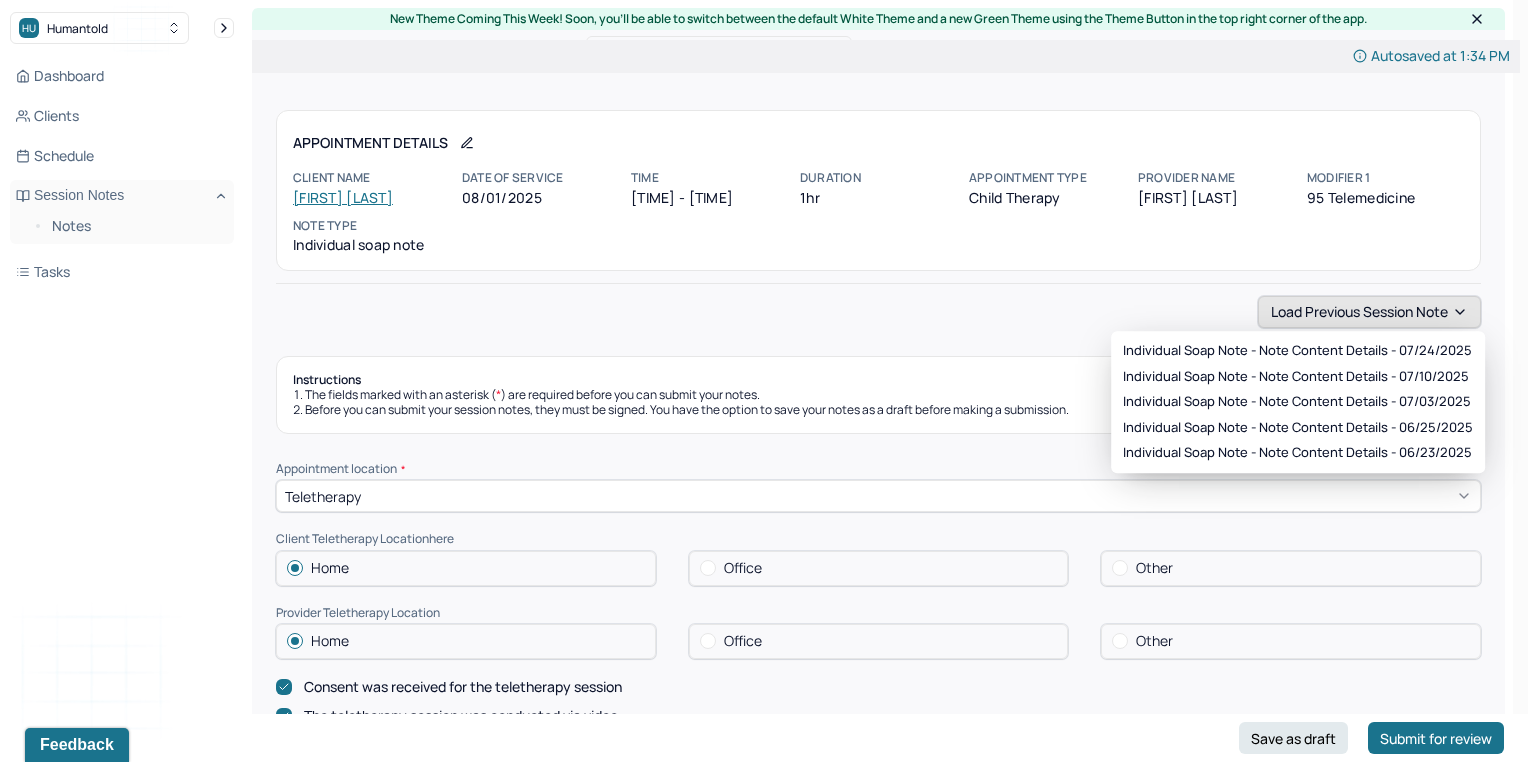 click on "Load previous session note" at bounding box center [1369, 312] 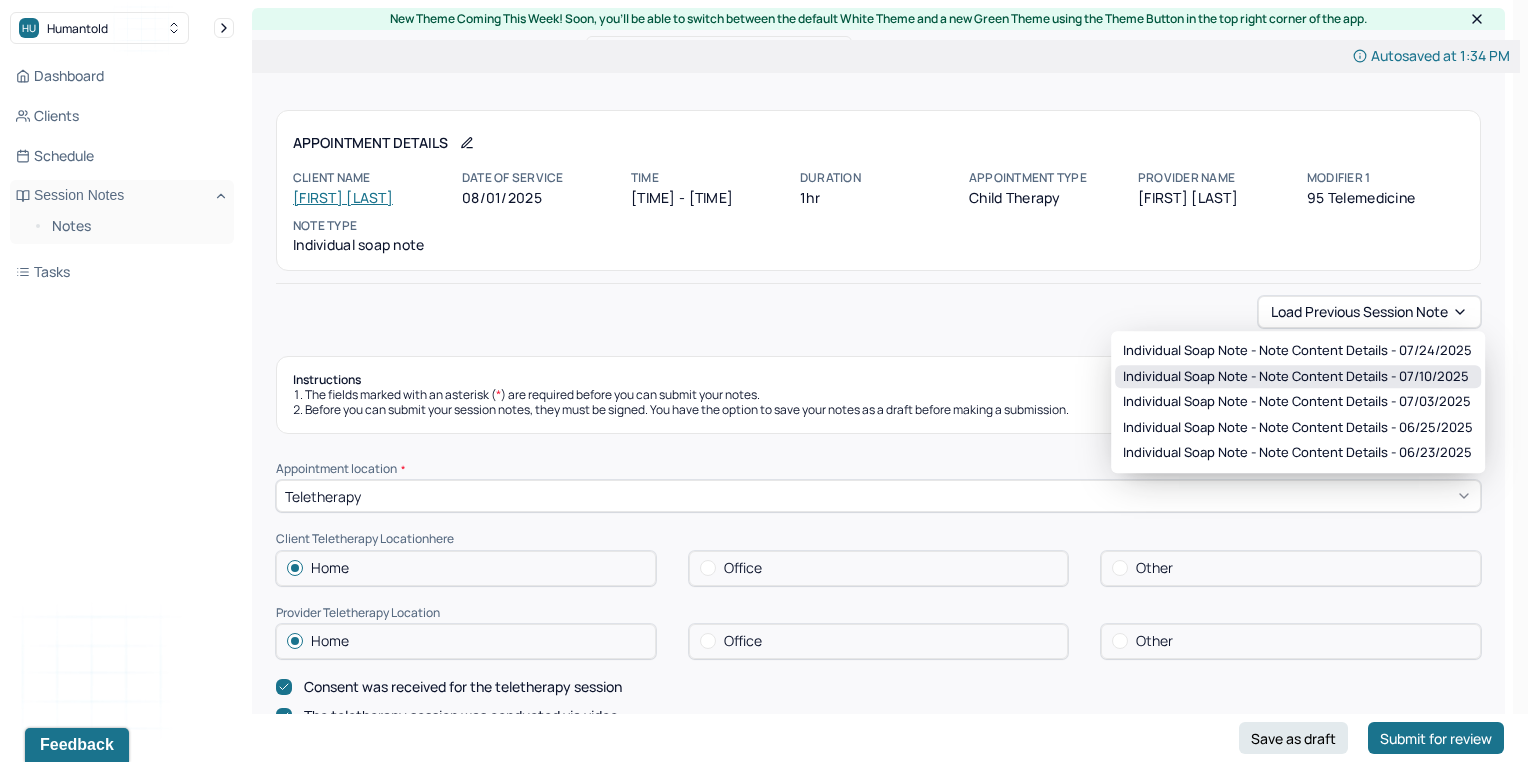 click on "Individual soap note   - Note content Details -   07/10/2025" at bounding box center [1296, 377] 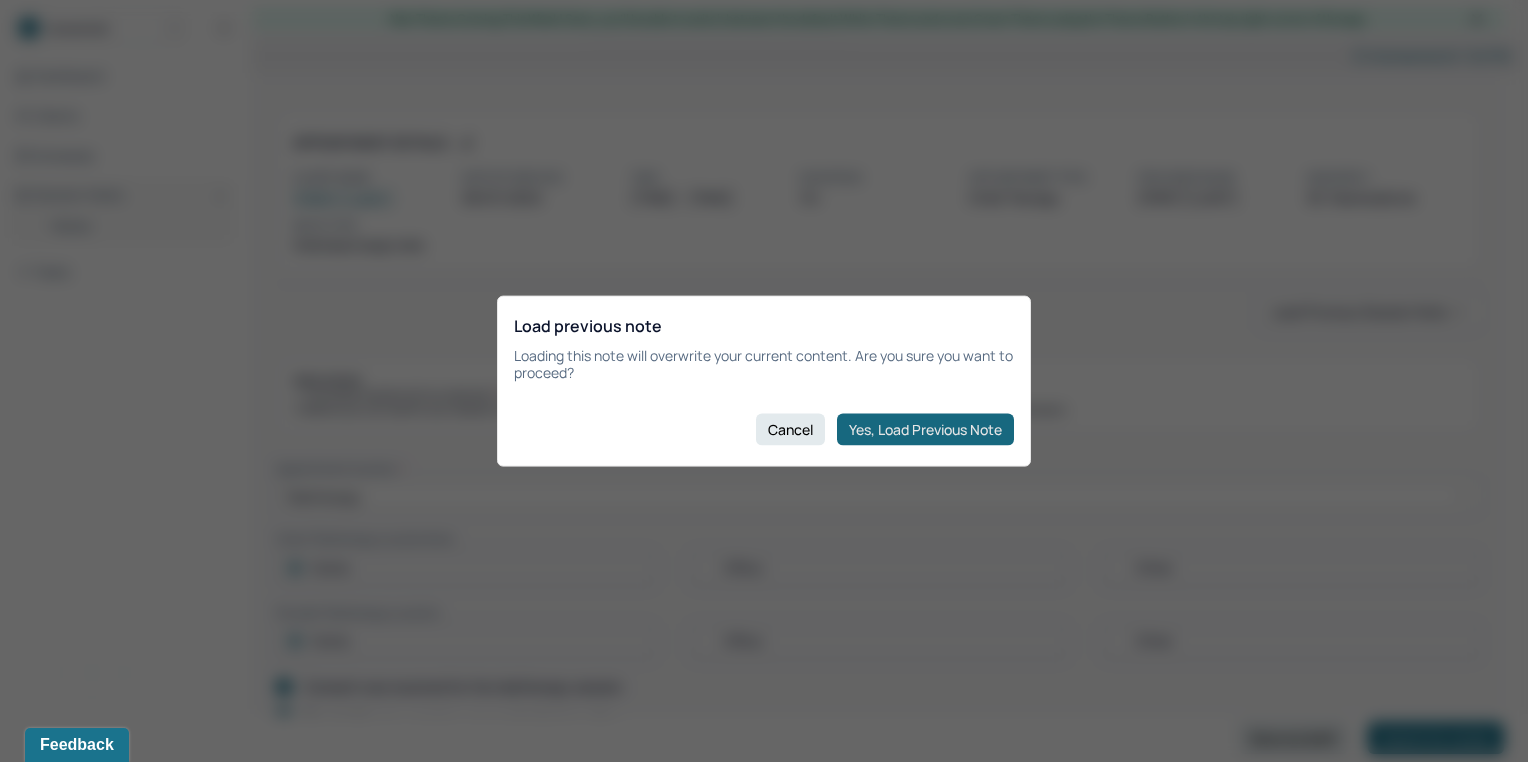 click on "Yes, Load Previous Note" at bounding box center (925, 429) 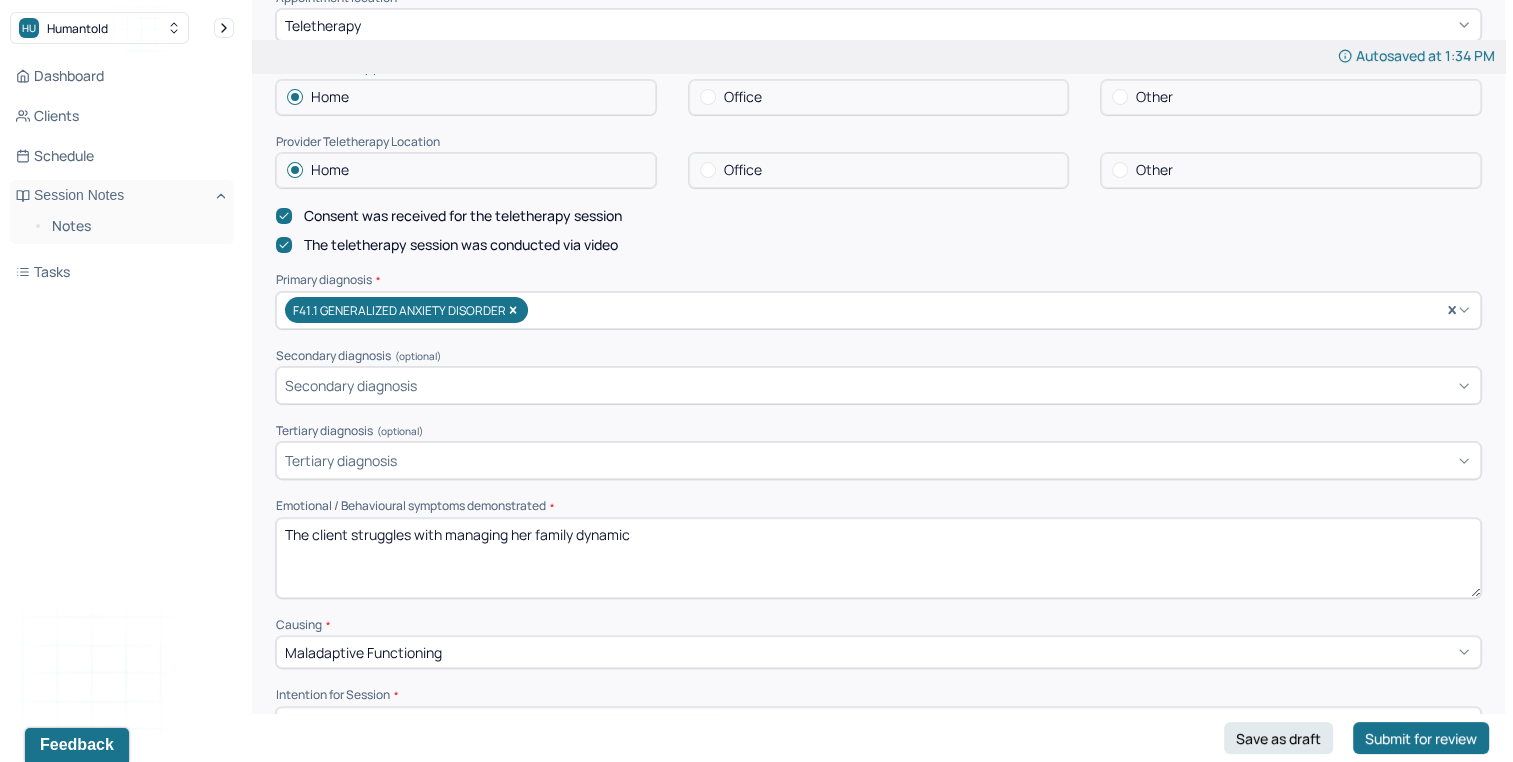scroll, scrollTop: 475, scrollLeft: 0, axis: vertical 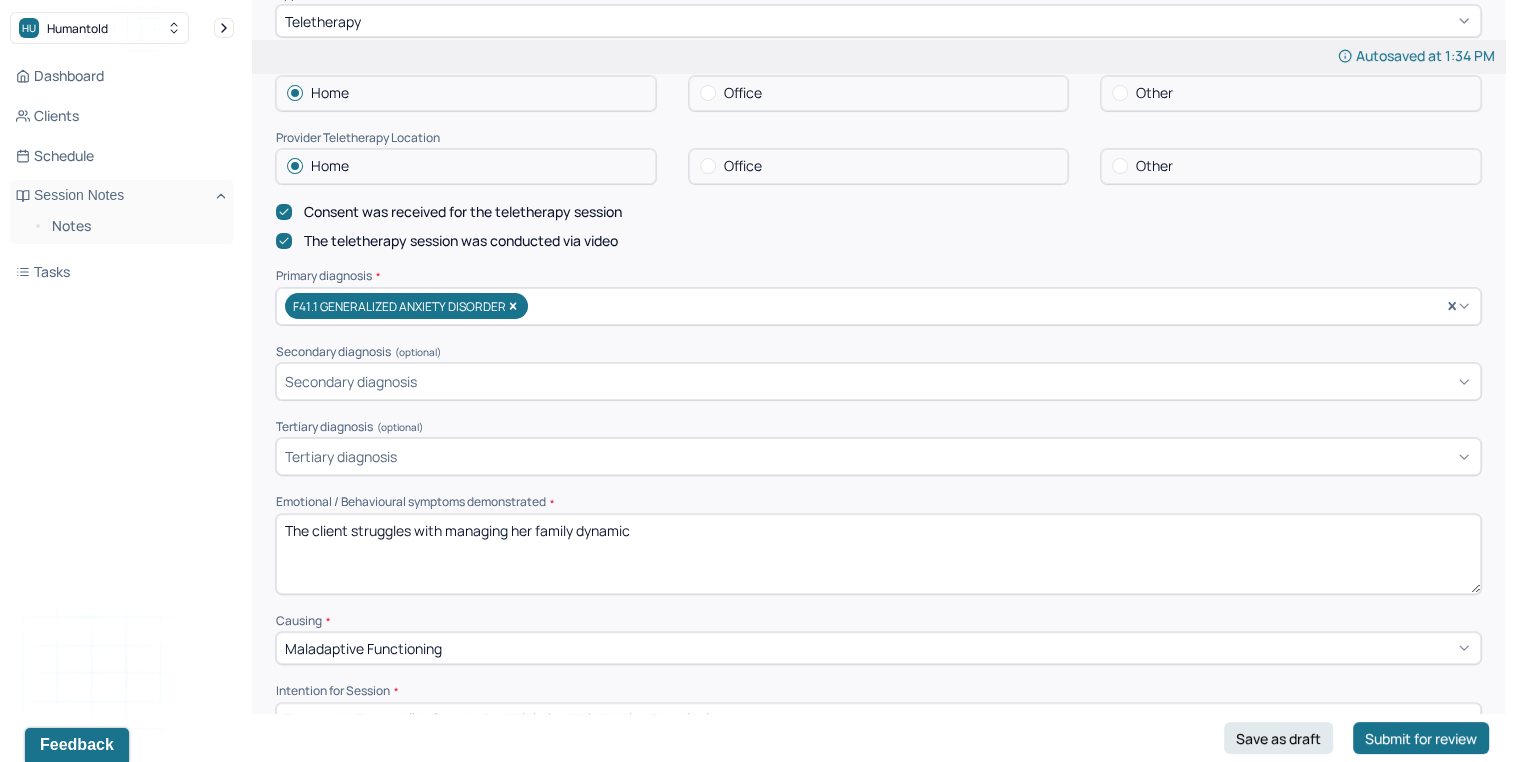 drag, startPoint x: 446, startPoint y: 527, endPoint x: 1168, endPoint y: 496, distance: 722.6652 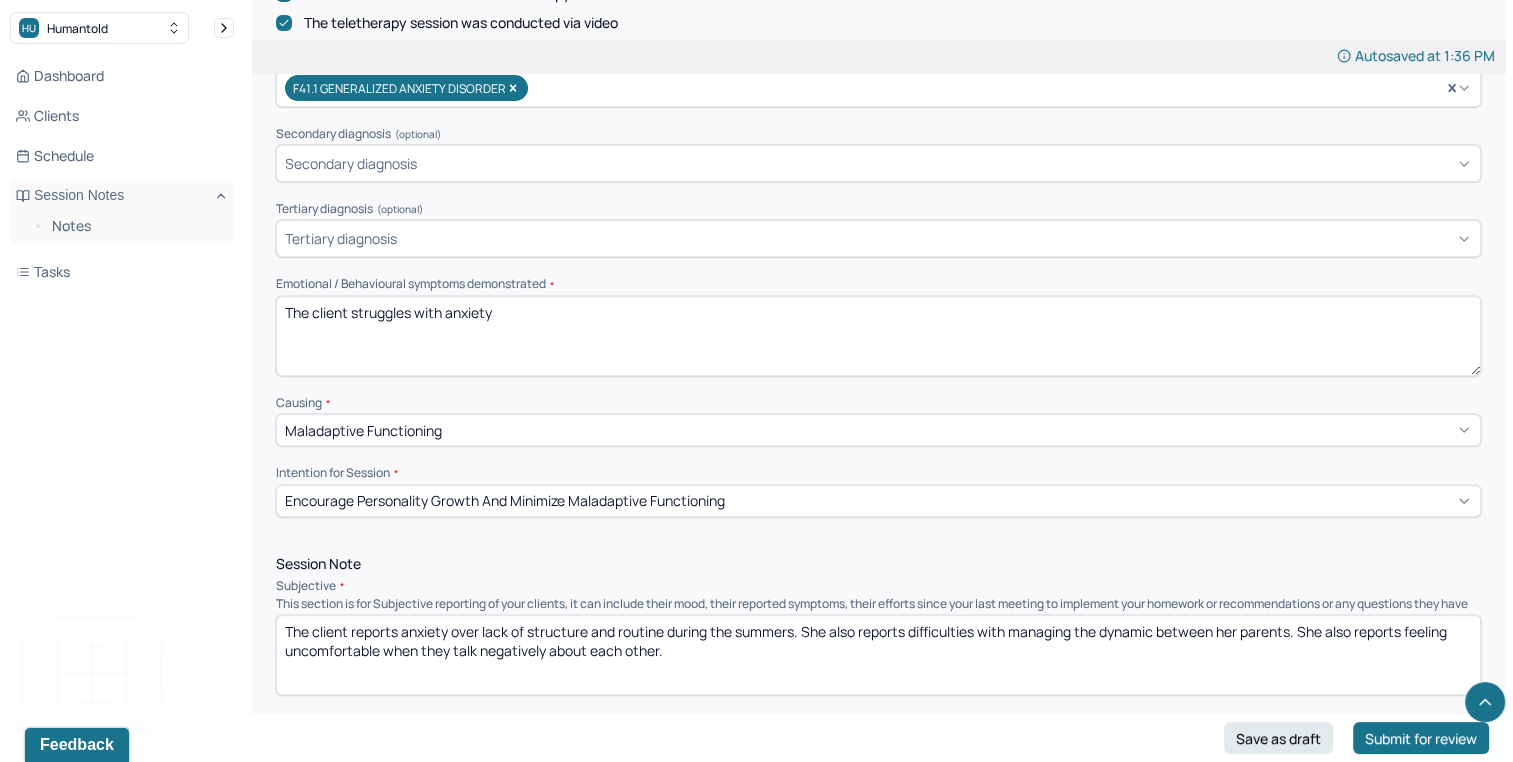 scroll, scrollTop: 767, scrollLeft: 0, axis: vertical 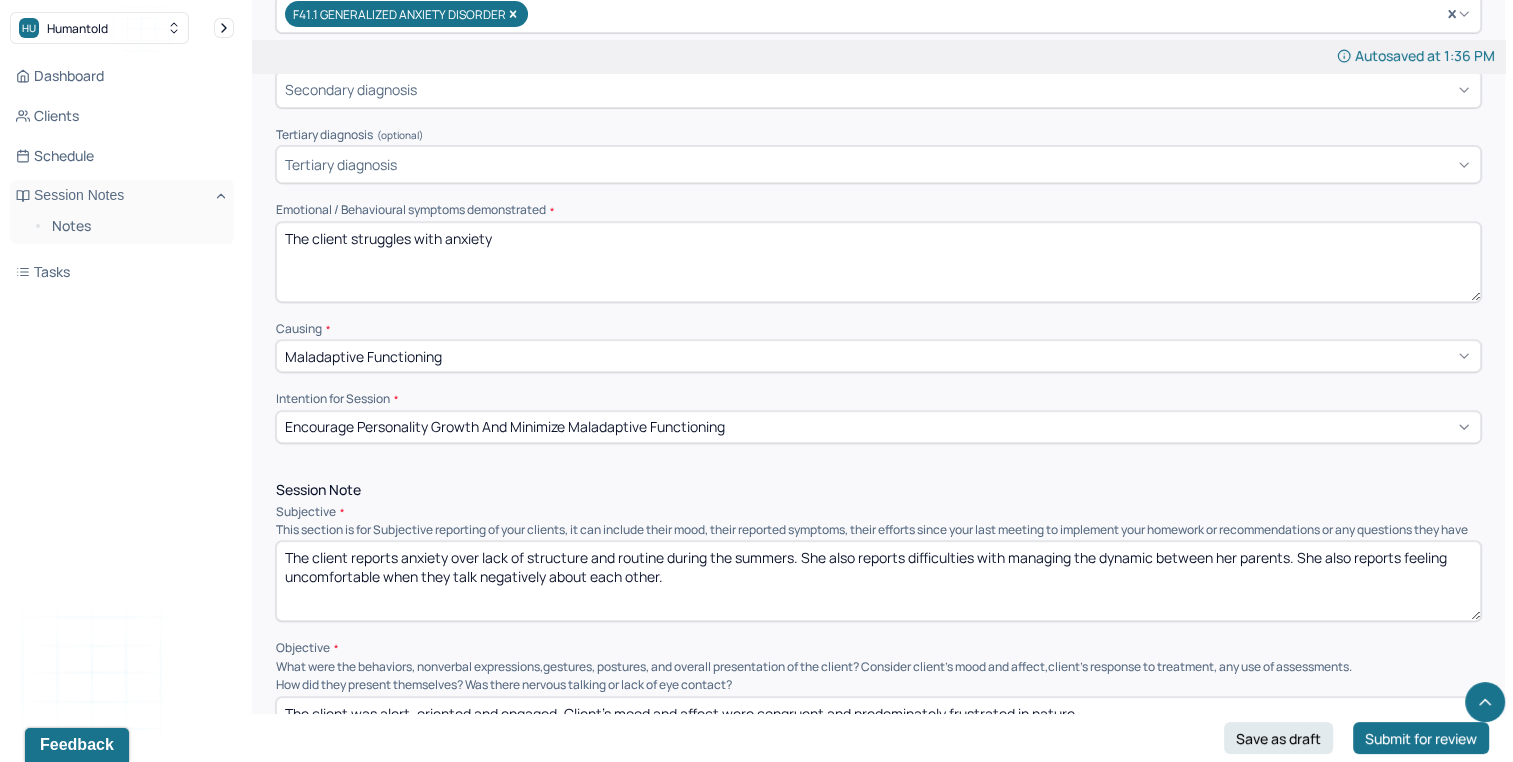 type on "The client struggles with anxiety" 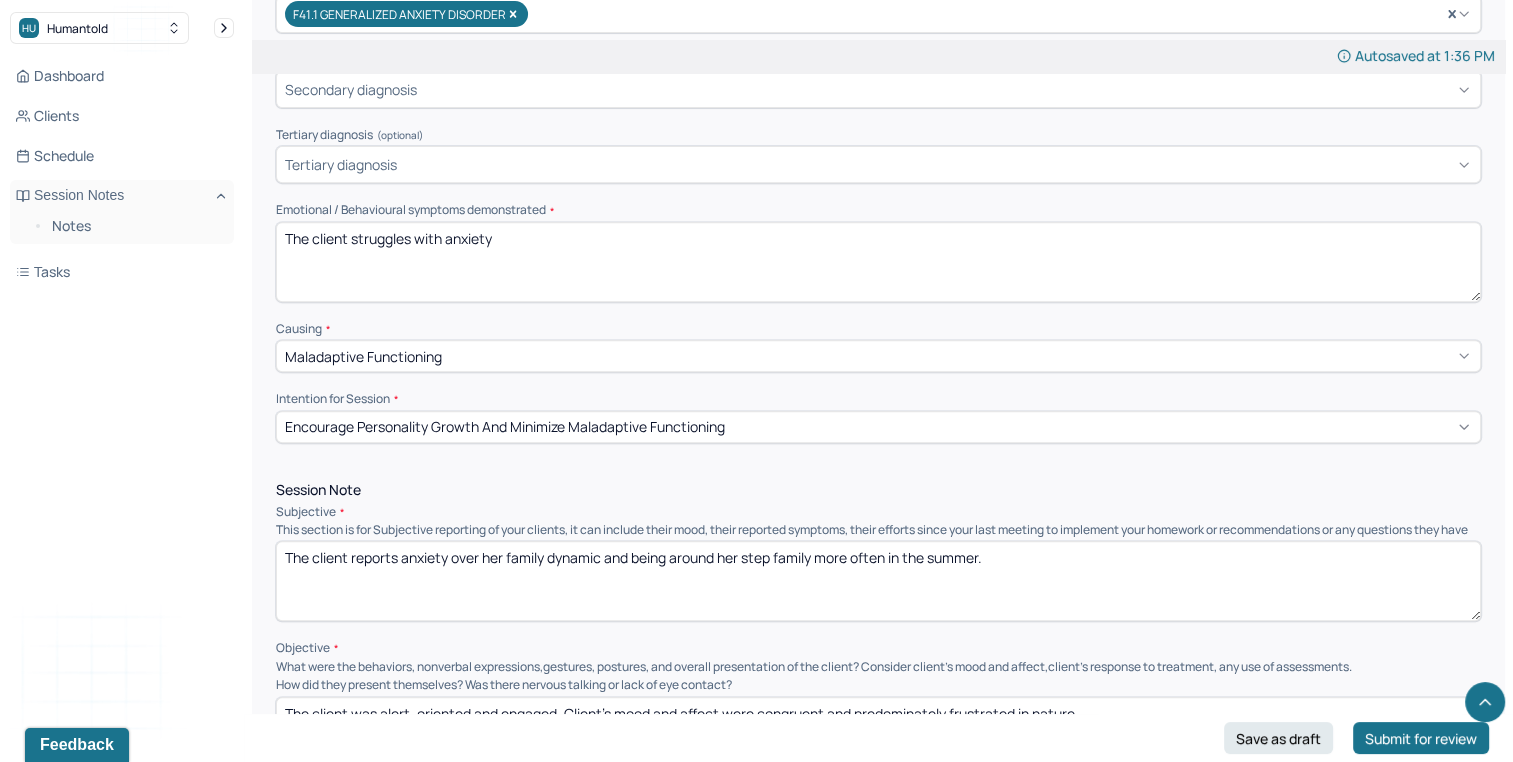 click on "The client reports anxiety over her family dynamic and being around her step famikly more often in the summer." at bounding box center (878, 581) 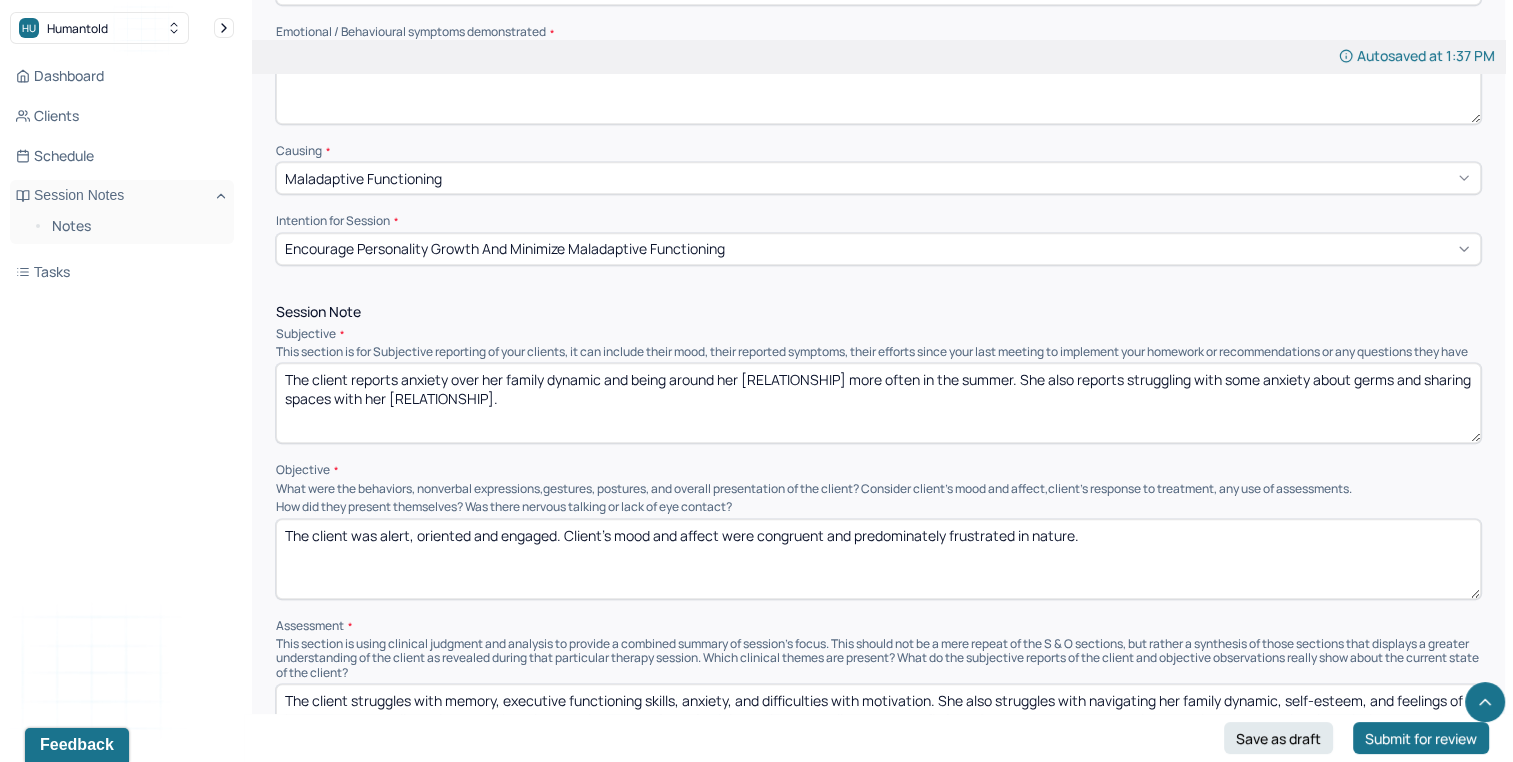 scroll, scrollTop: 969, scrollLeft: 0, axis: vertical 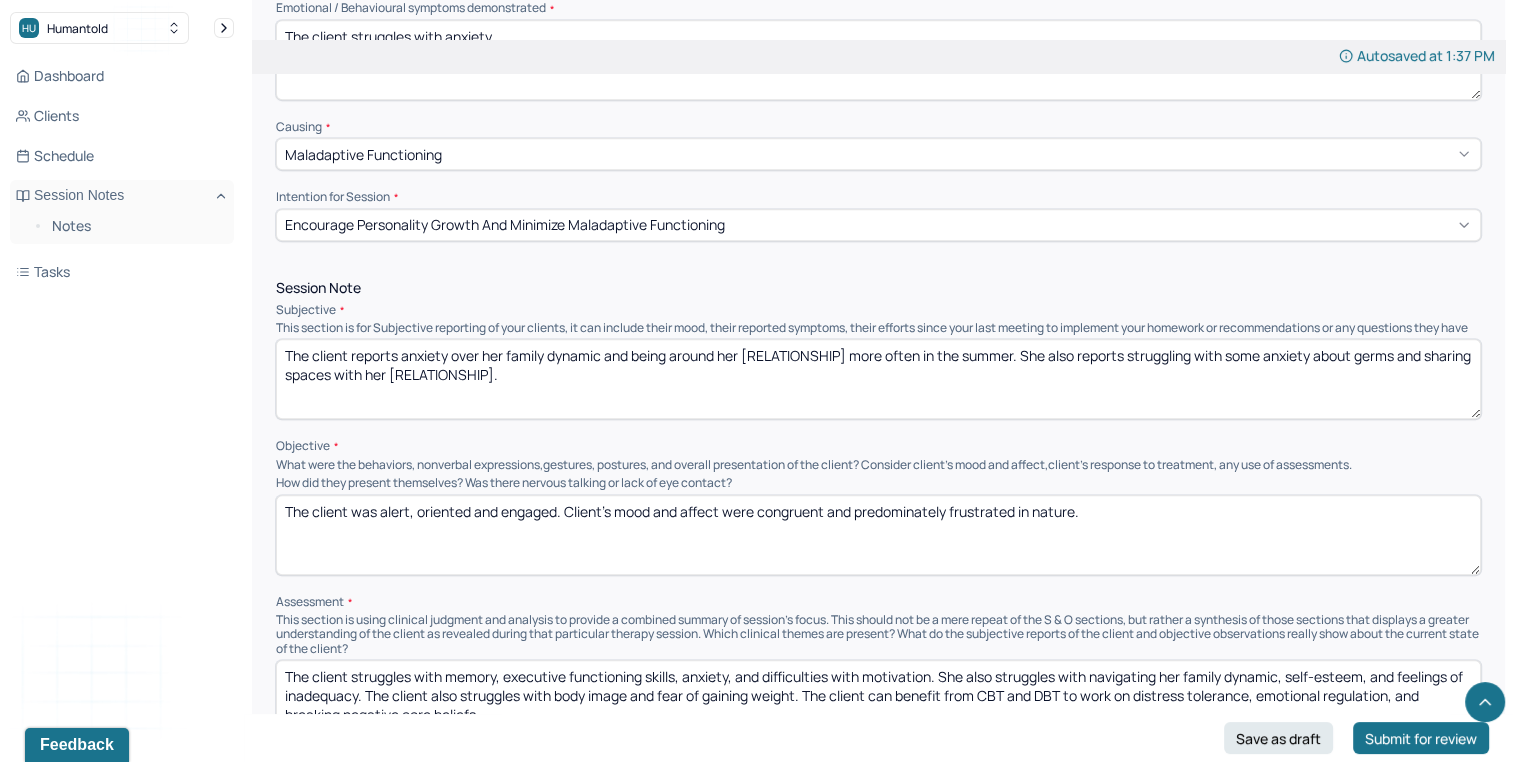 type on "The client reports anxiety over her family dynamic and being around her [RELATIONSHIP] more often in the summer. She also reports struggling with some anxiety about germs and sharing spaces with her [RELATIONSHIP]." 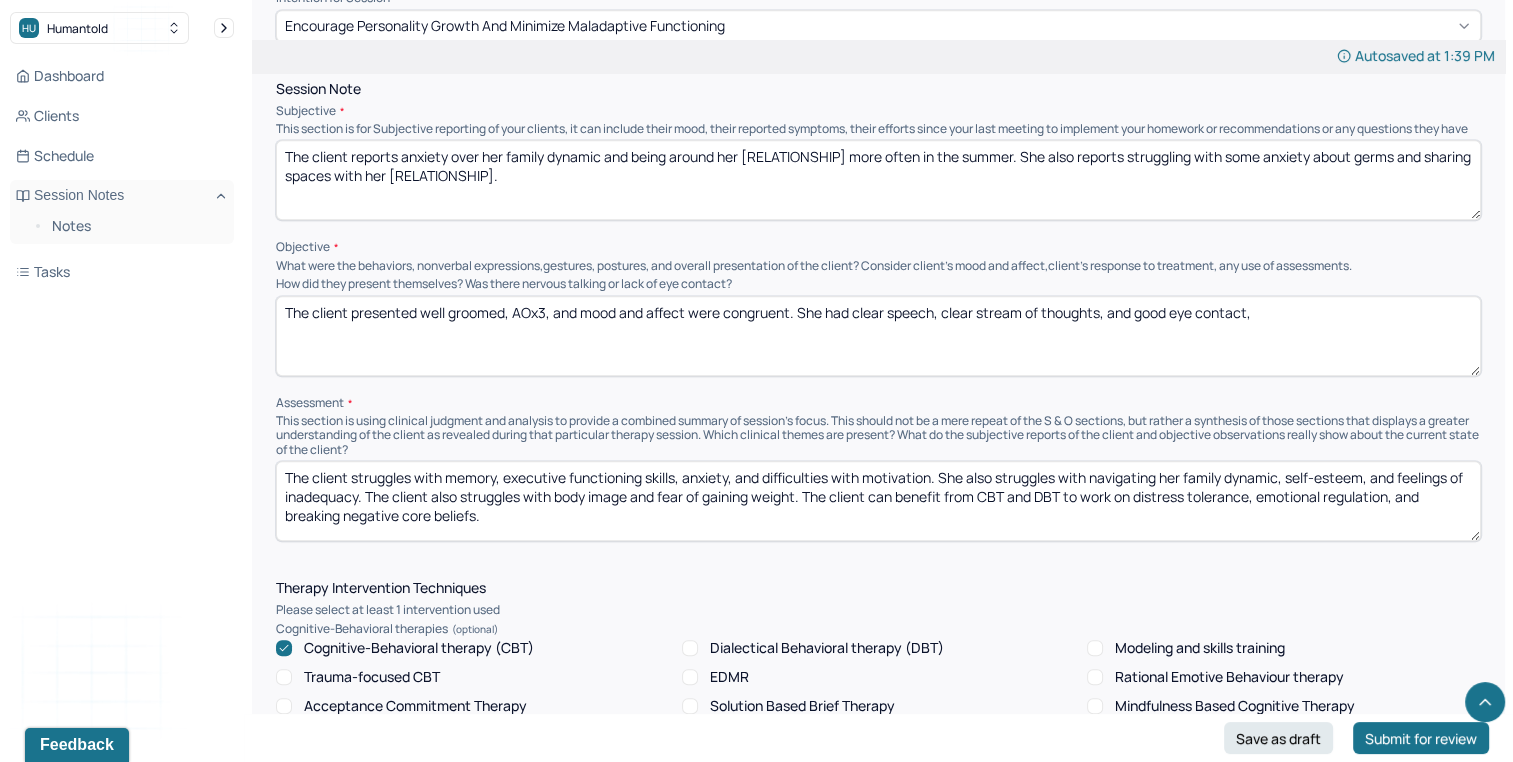 scroll, scrollTop: 1196, scrollLeft: 0, axis: vertical 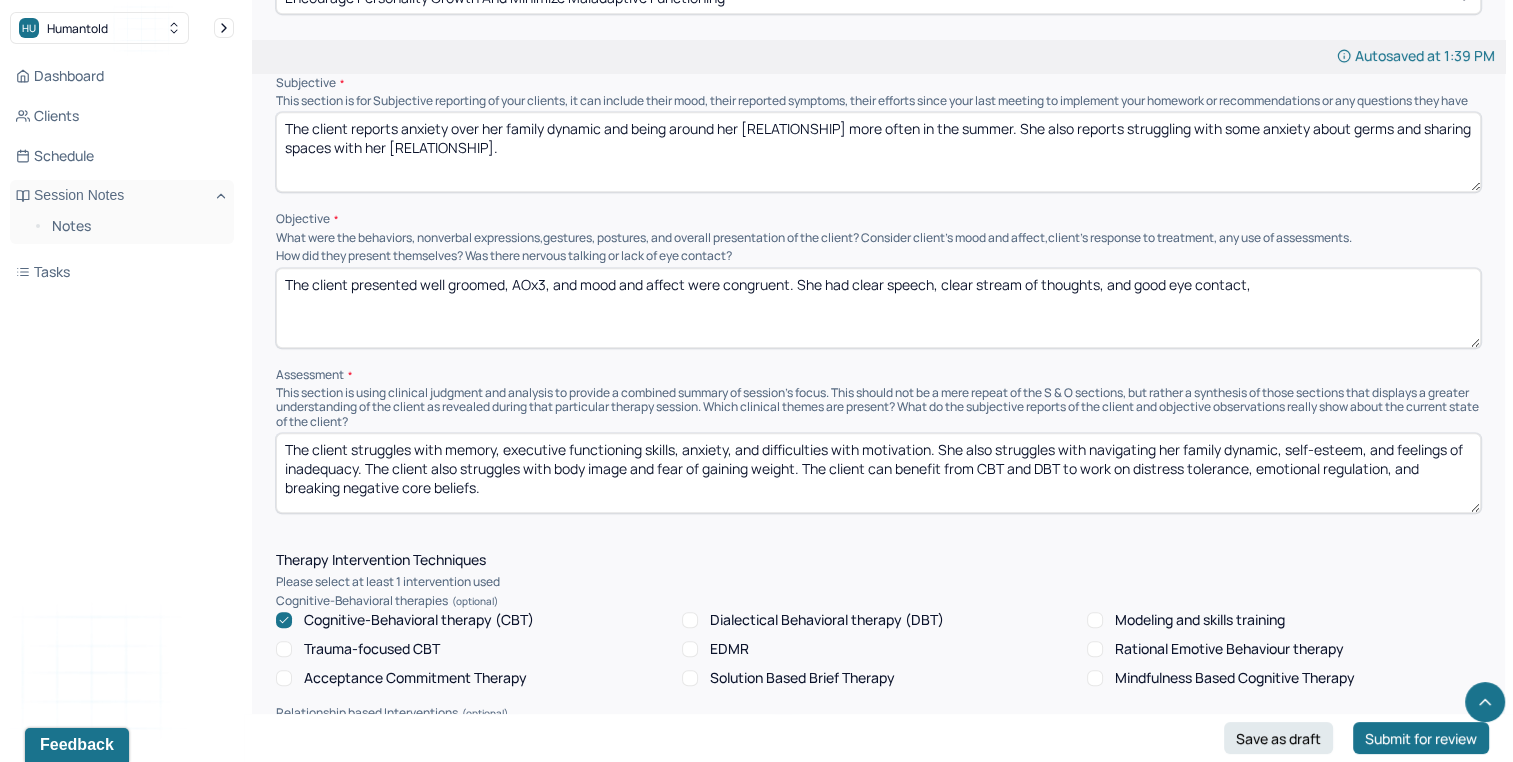 type on "The client presented well groomed, AOx3, and mood and affect were congruent. She had clear speech, clear stream of thoughts, and good eye contact," 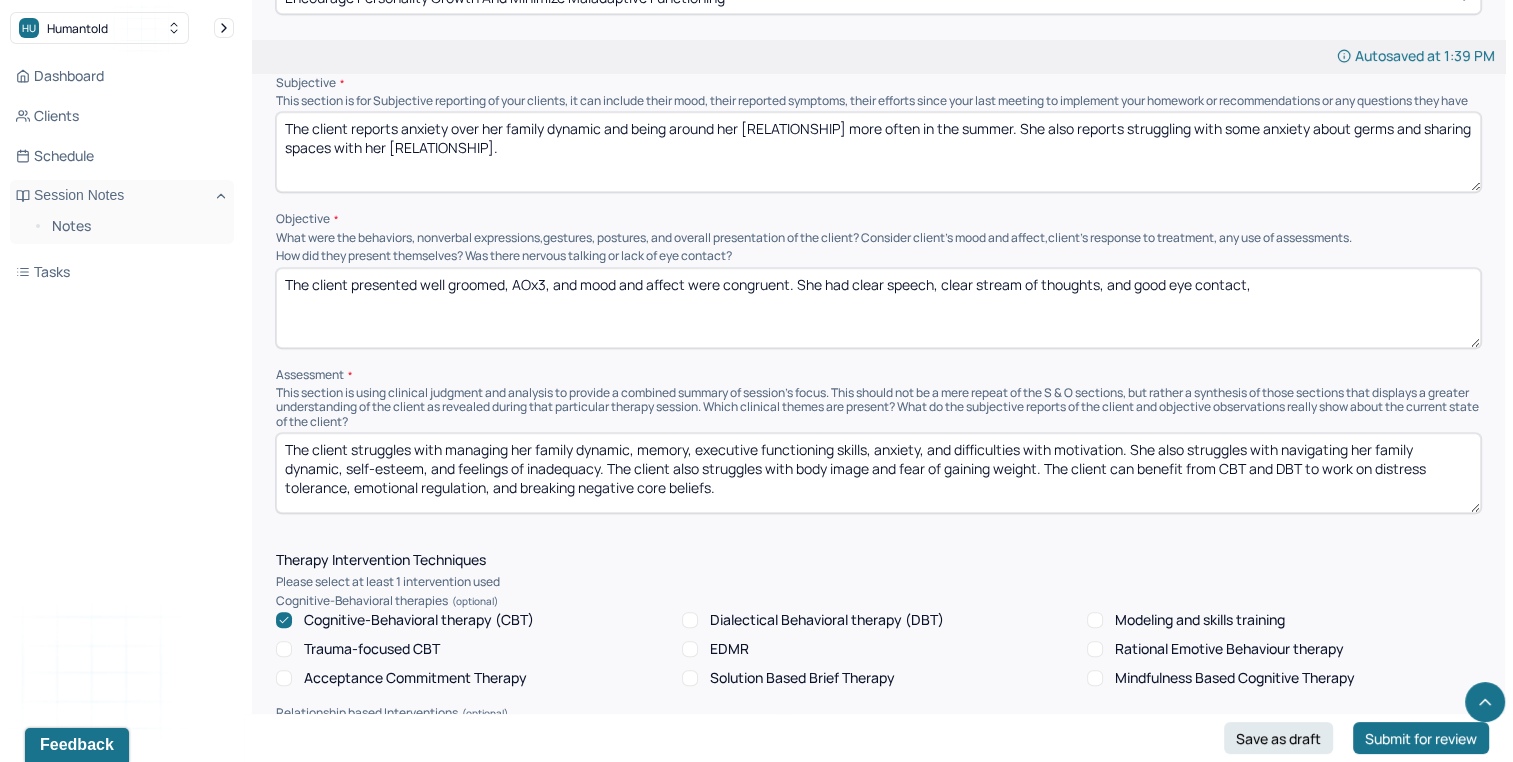 drag, startPoint x: 692, startPoint y: 458, endPoint x: 628, endPoint y: 452, distance: 64.28063 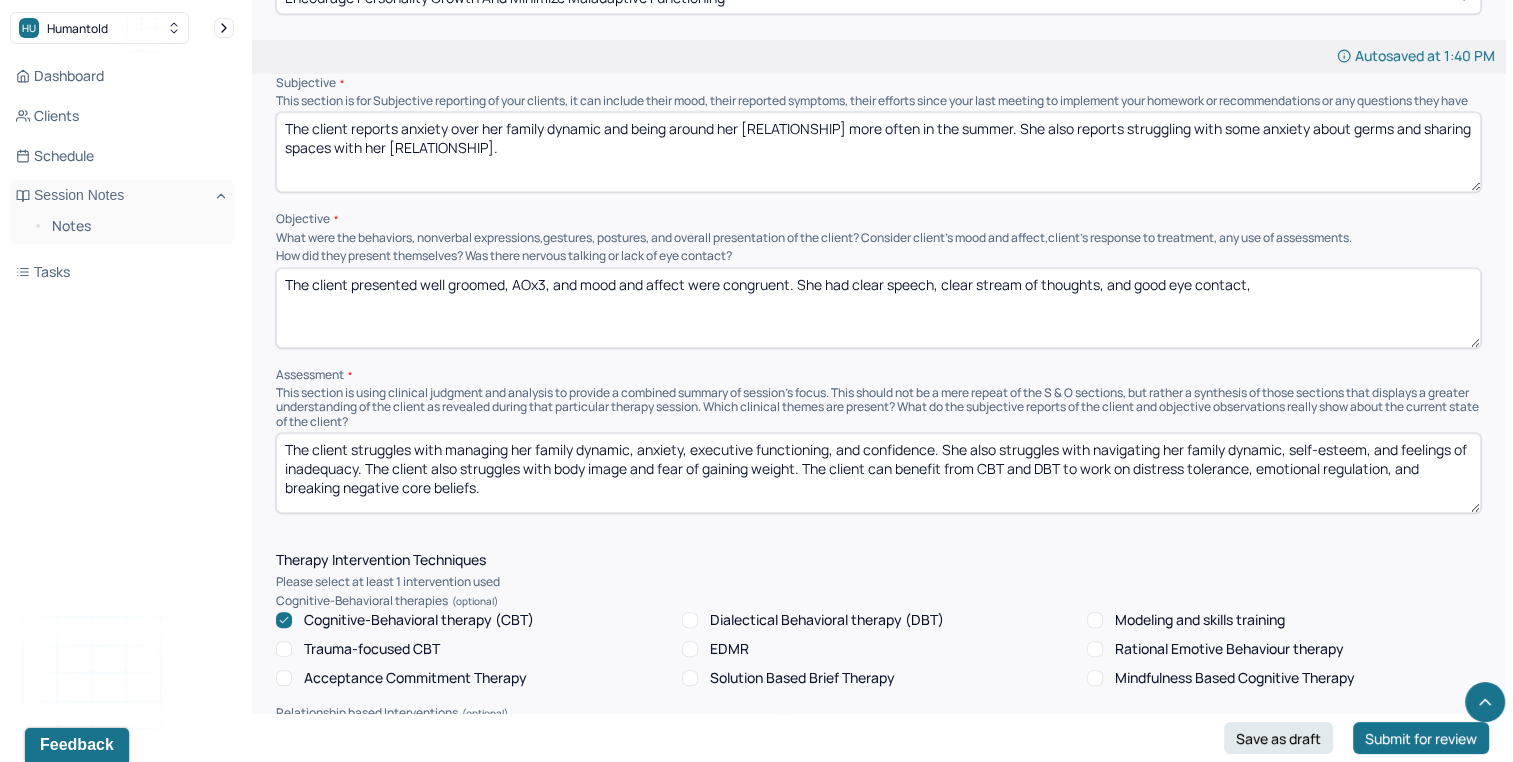 drag, startPoint x: 1100, startPoint y: 455, endPoint x: 1290, endPoint y: 461, distance: 190.09471 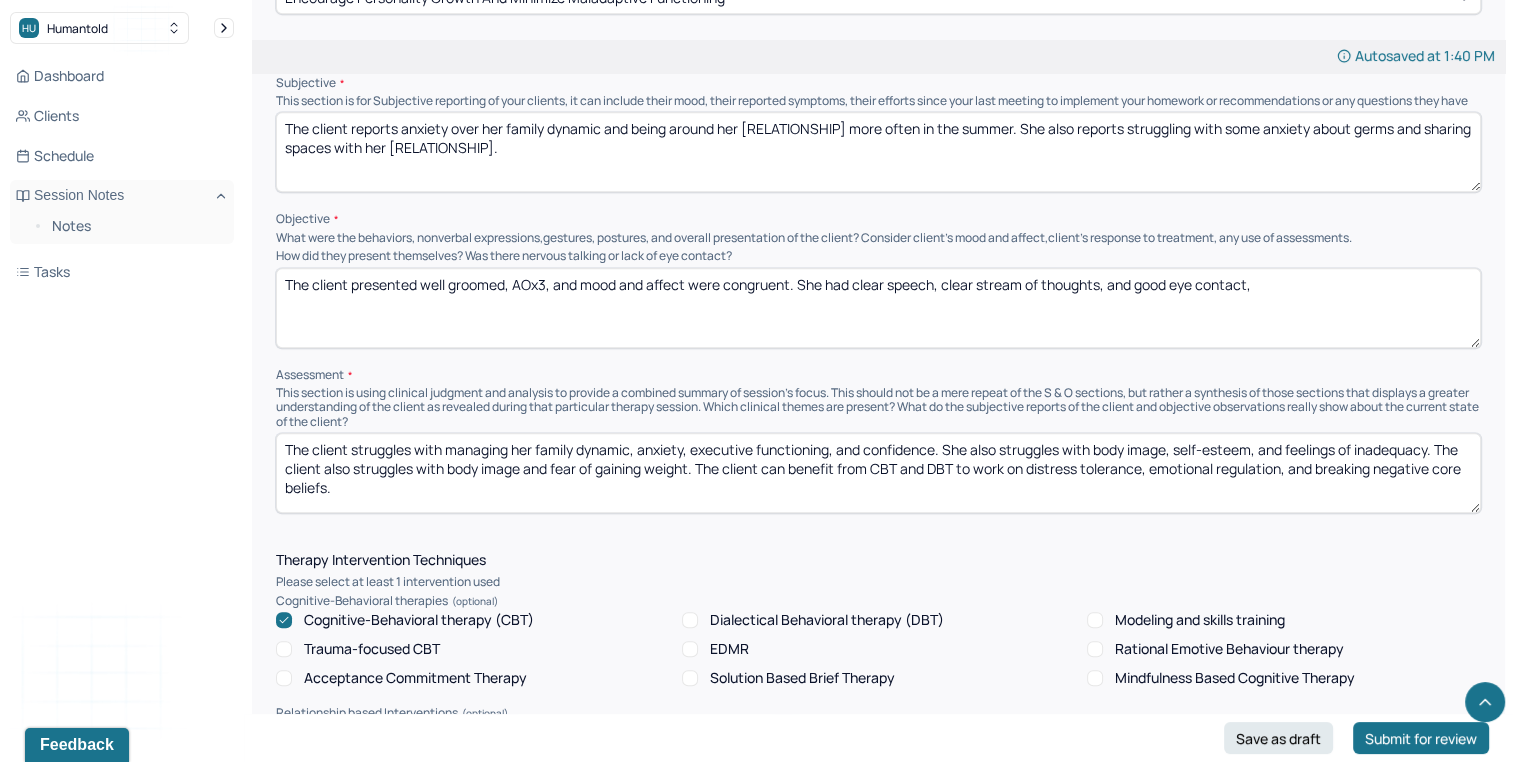 drag, startPoint x: 1288, startPoint y: 460, endPoint x: 1440, endPoint y: 464, distance: 152.05263 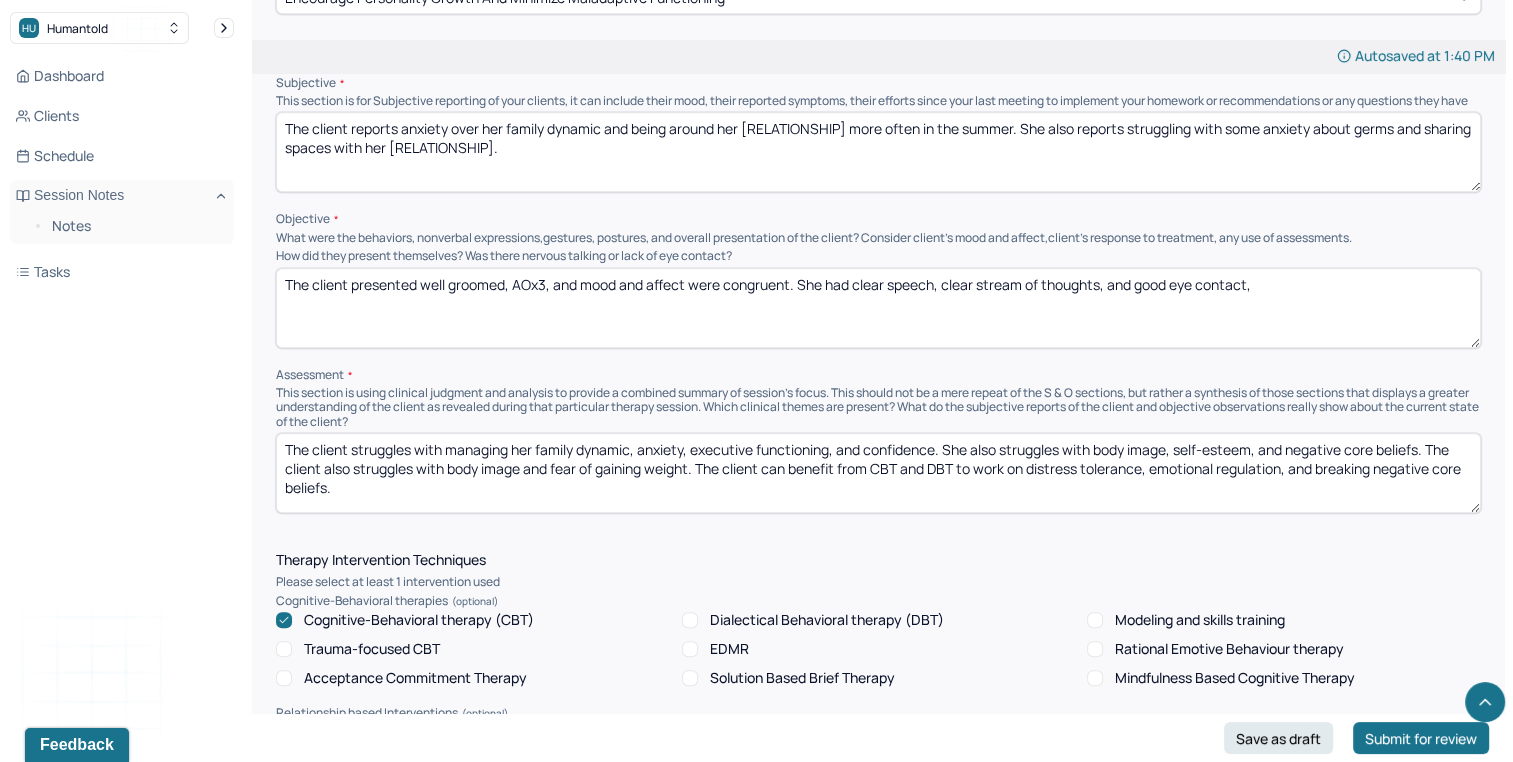 click on "The client struggles with managing her family dynamic, anxiety, executive functioning, and confidence. She also struggles with body image, self-esteem, and negative core bliefs. The client also struggles with body image and fear of gaining weight. The client can benefit from CBT and DBT to work on distress tolerance, emotional regulation, and breaking negative core beliefs." at bounding box center (878, 473) 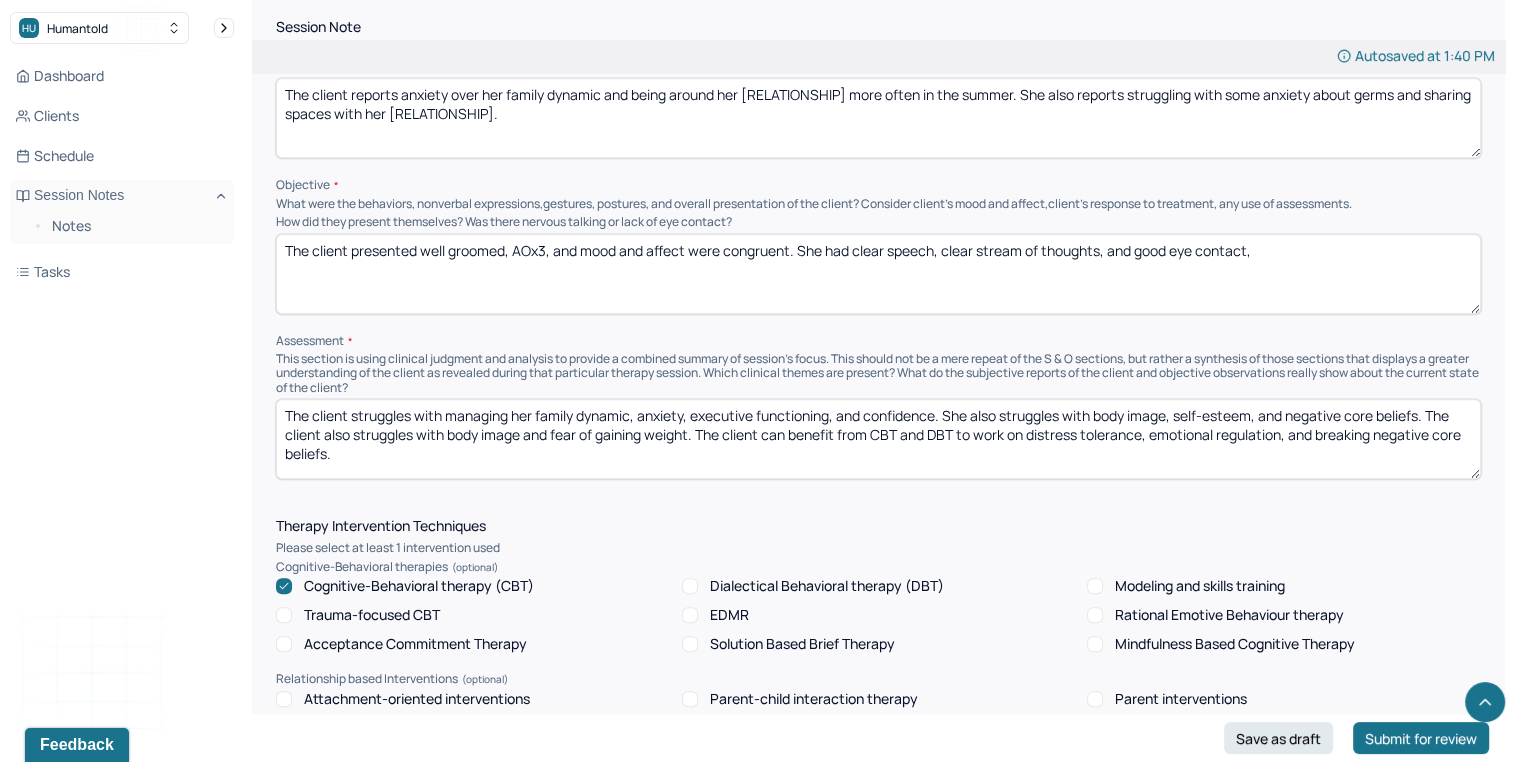 scroll, scrollTop: 1234, scrollLeft: 0, axis: vertical 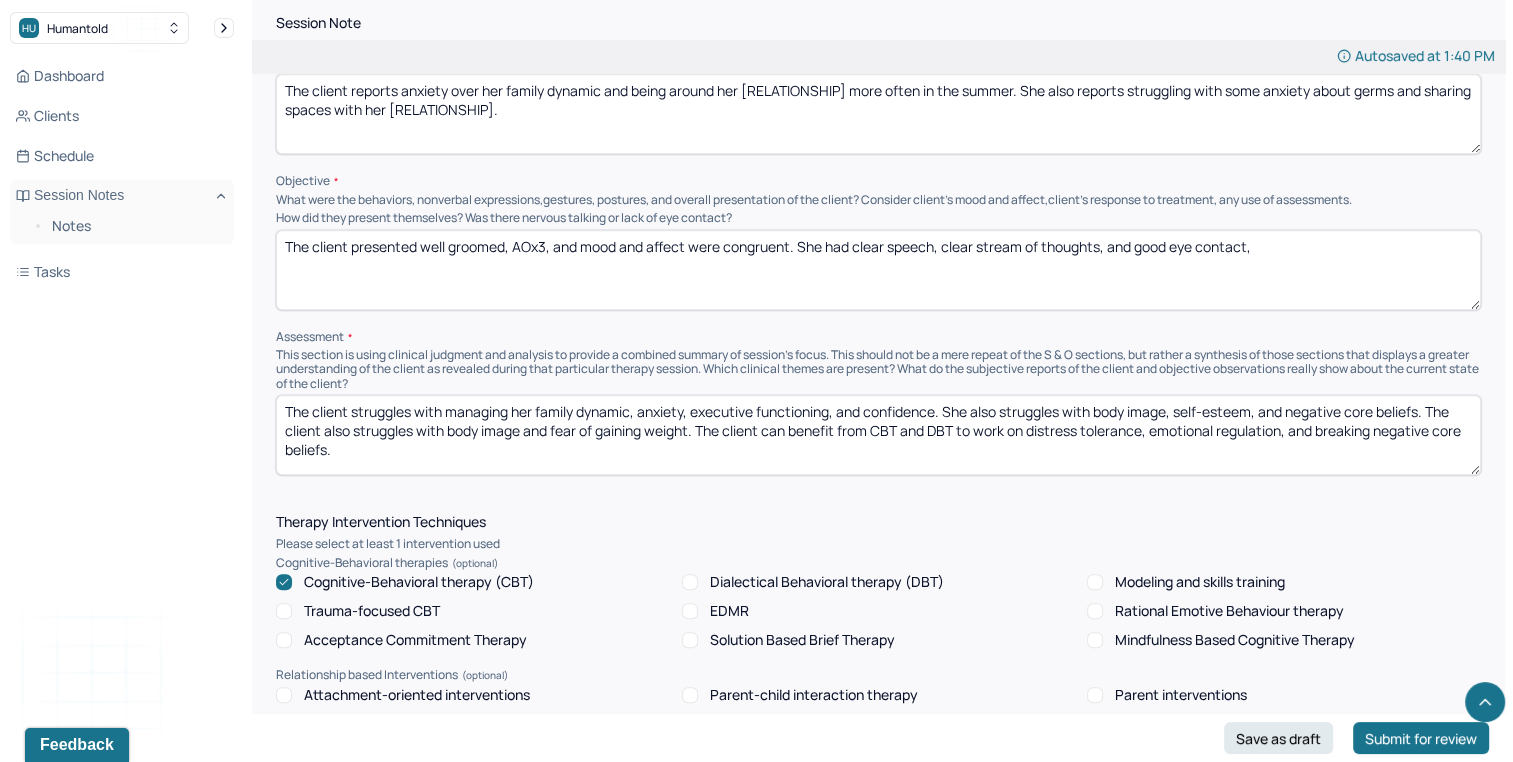 drag, startPoint x: 1432, startPoint y: 422, endPoint x: 696, endPoint y: 435, distance: 736.1148 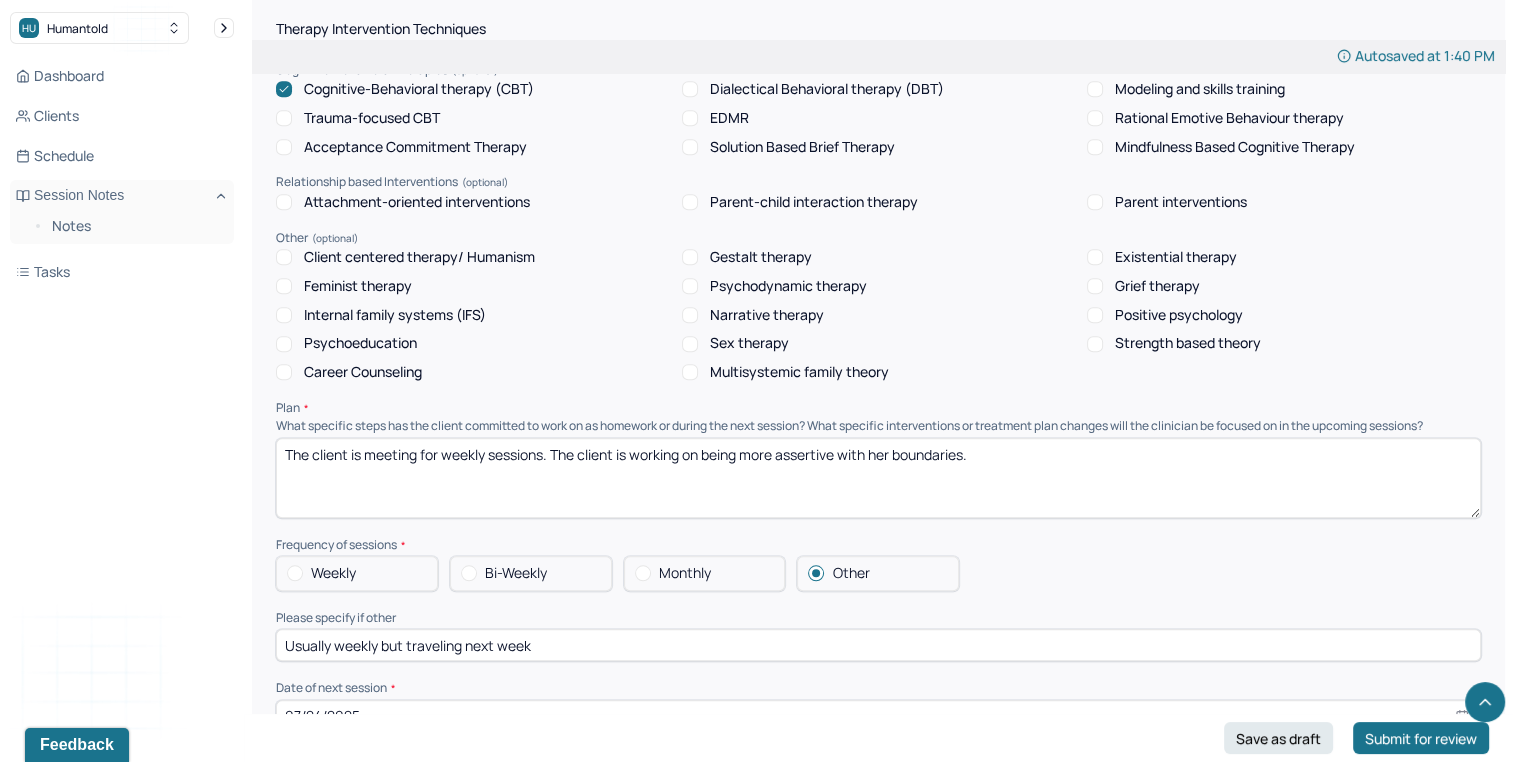 scroll, scrollTop: 1735, scrollLeft: 0, axis: vertical 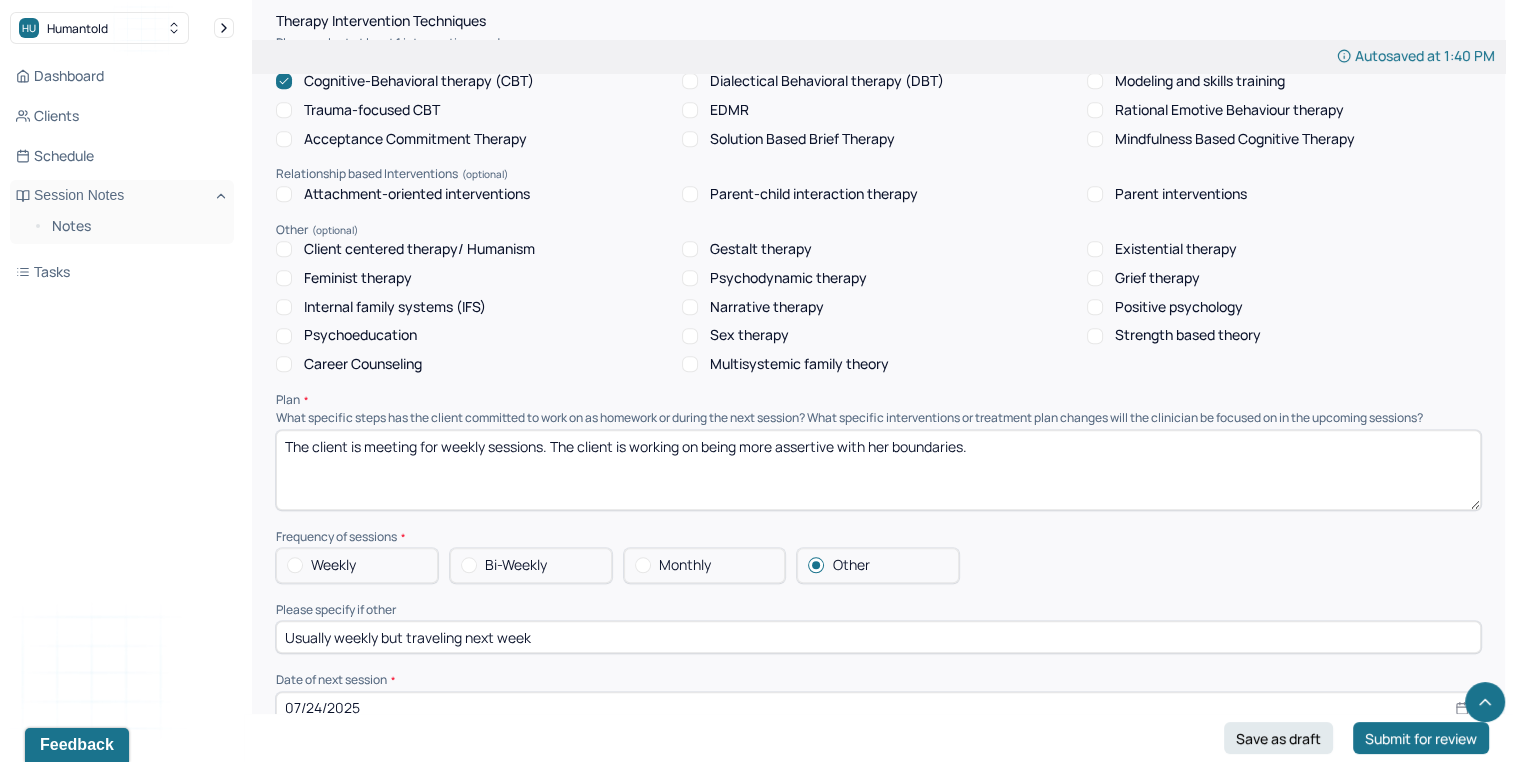 type on "The client struggles with managing her family dynamic, anxiety, executive functioning, and confidence. She also struggles with body image, self-esteem, and negative core beliefs. The client can benefit from CBT and DBT to work on distress tolerance, emotional regulation, and breaking negative core beliefs." 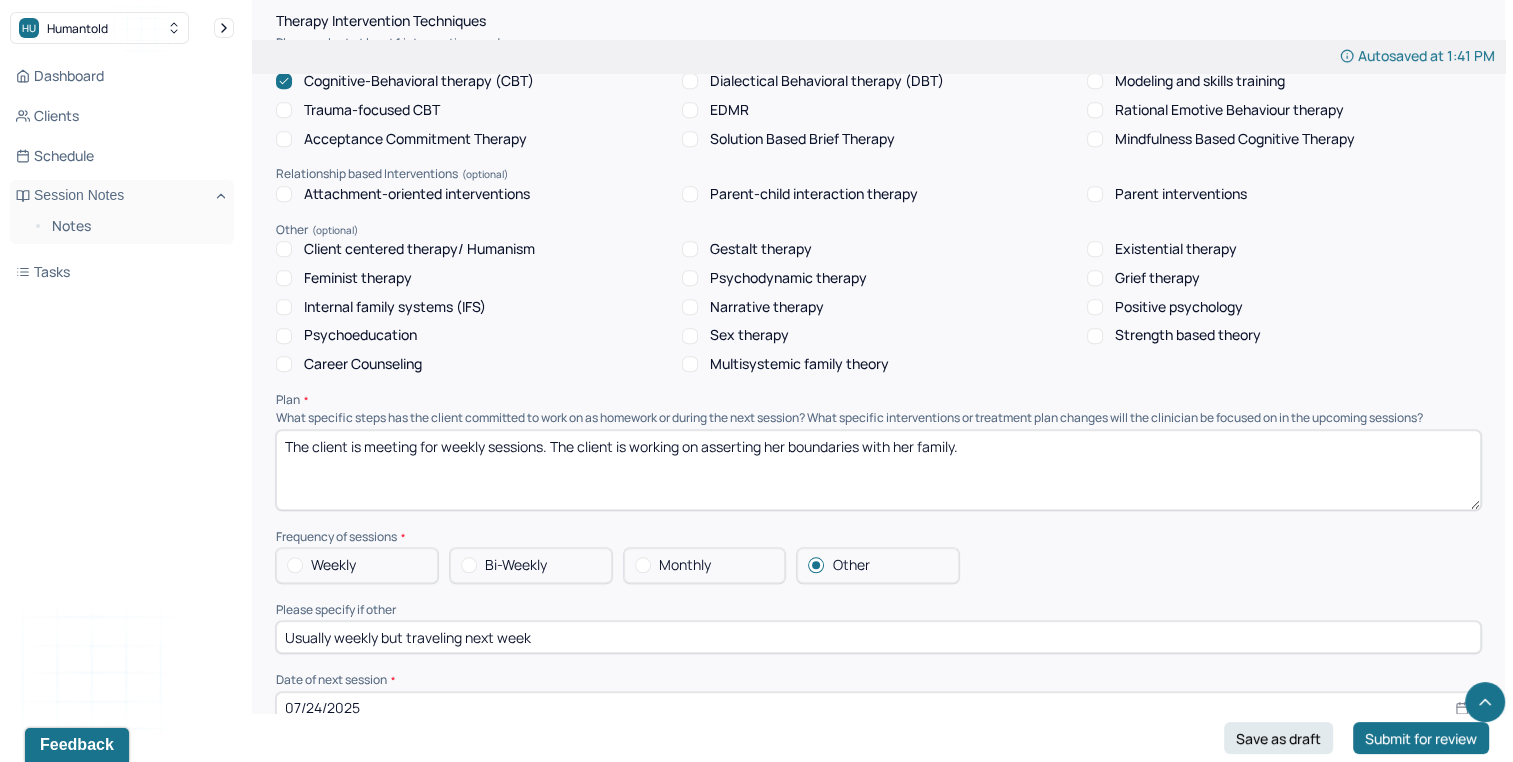 type on "The client is meeting for weekly sessions. The client is working on asserting her boundaries with her family." 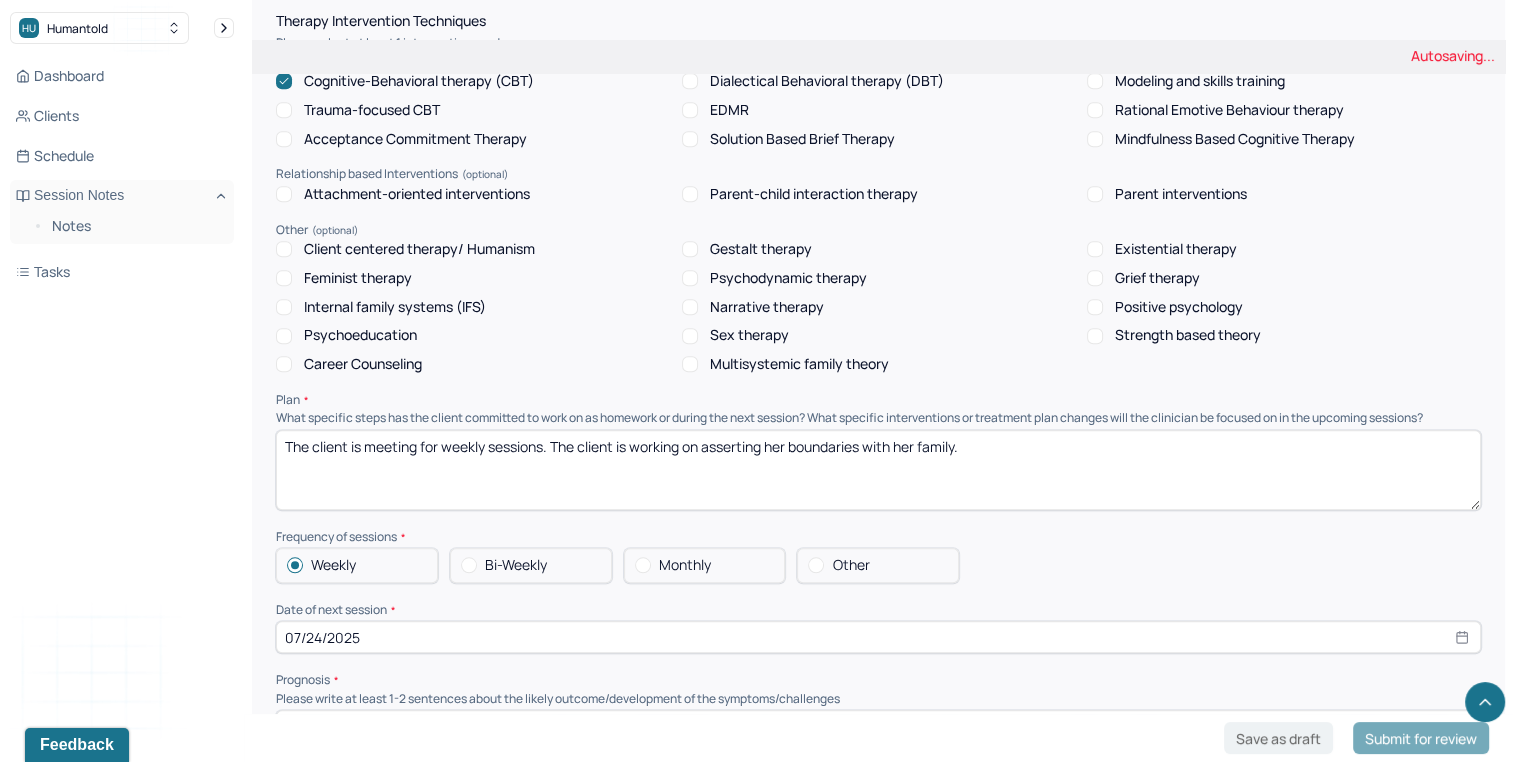 select on "7" 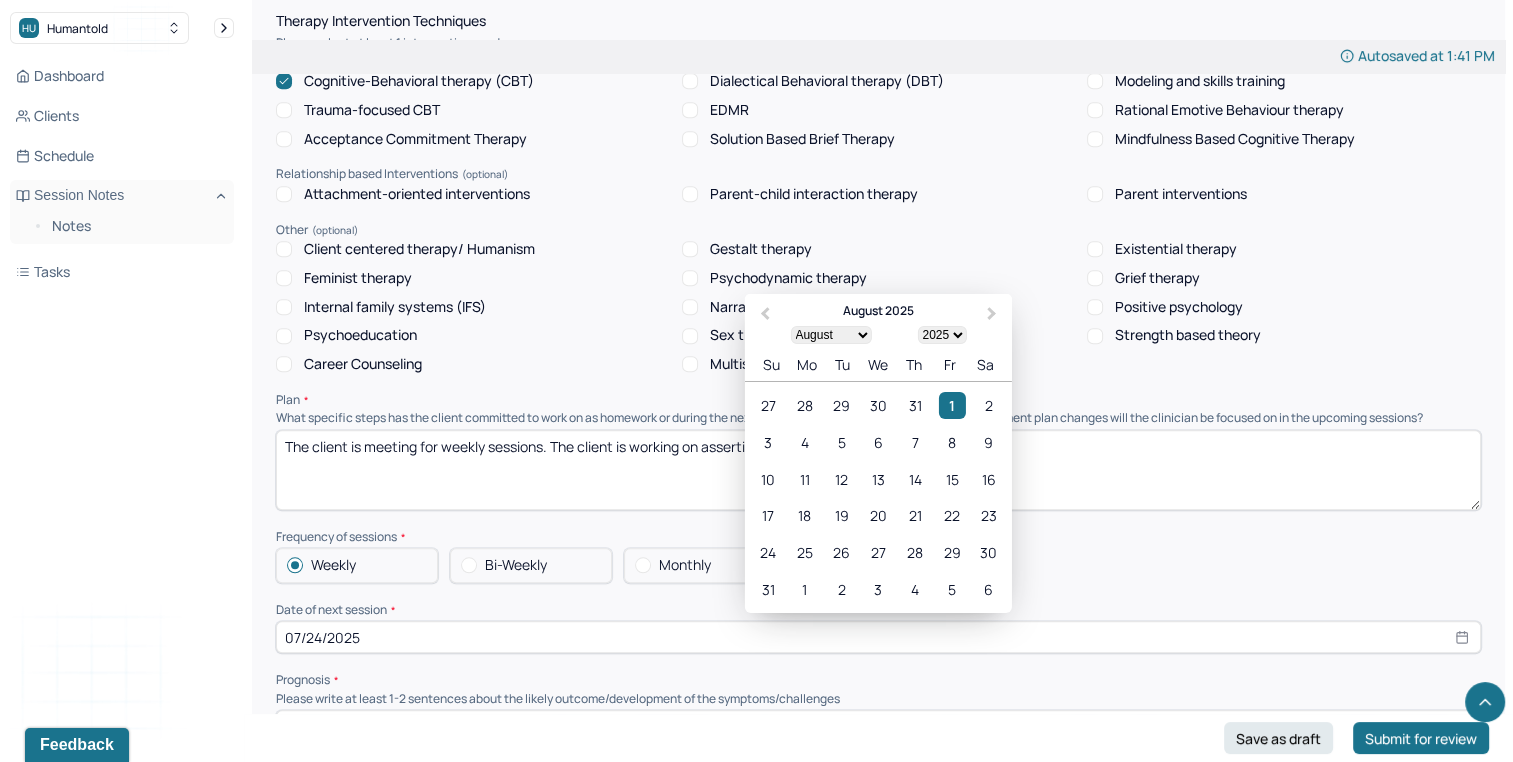 click on "07/24/2025" at bounding box center (878, 637) 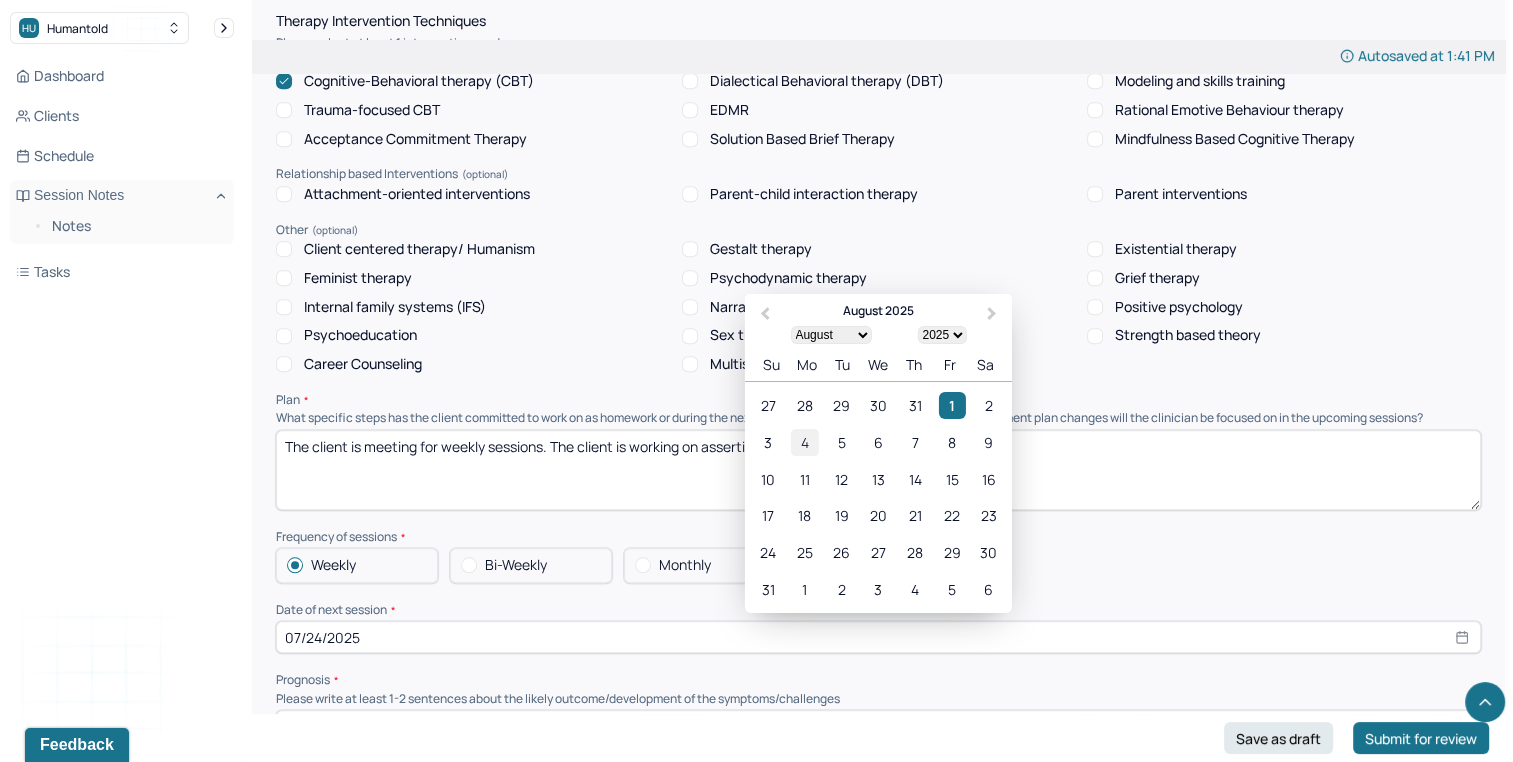 click on "4" at bounding box center (804, 442) 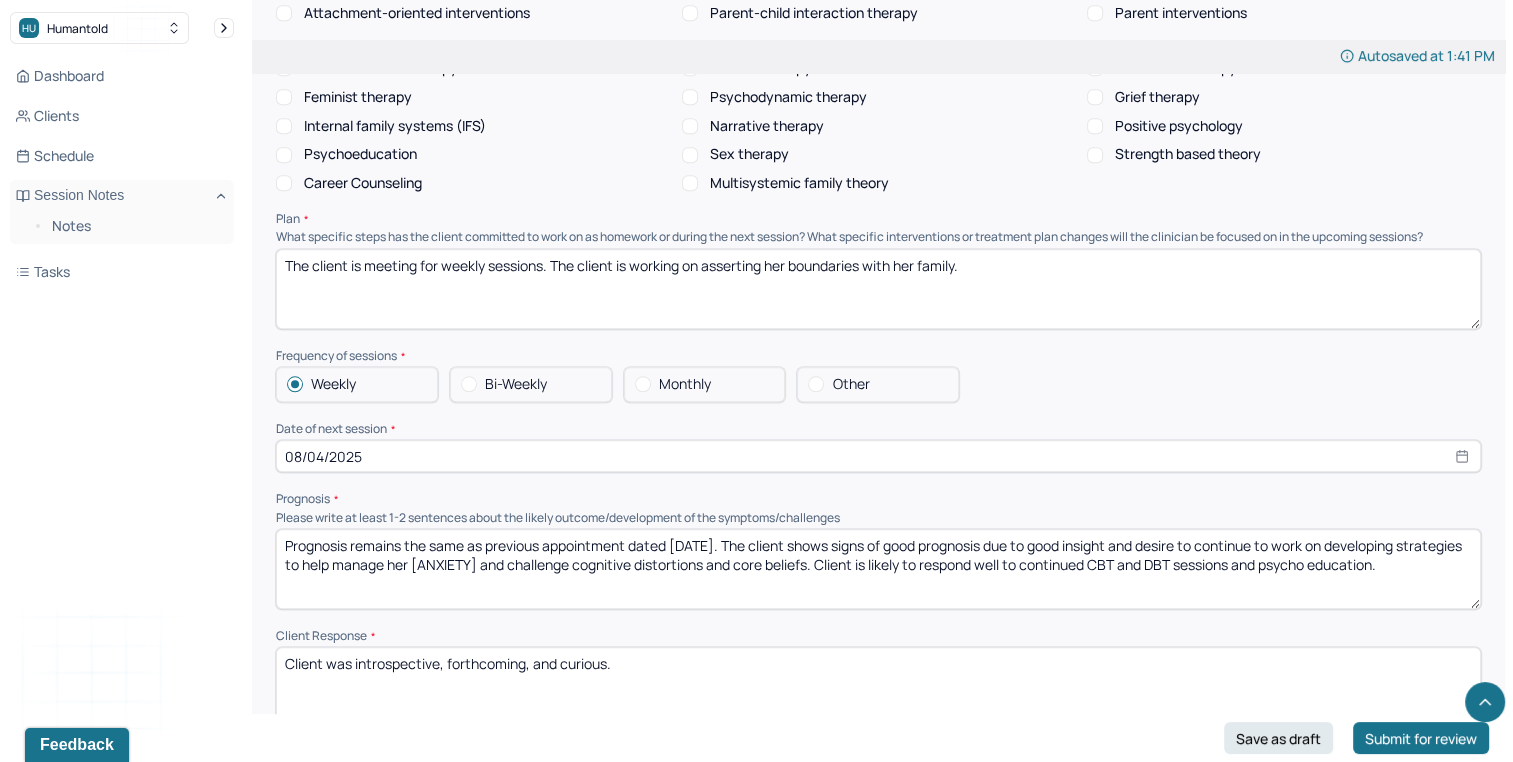 scroll, scrollTop: 1912, scrollLeft: 0, axis: vertical 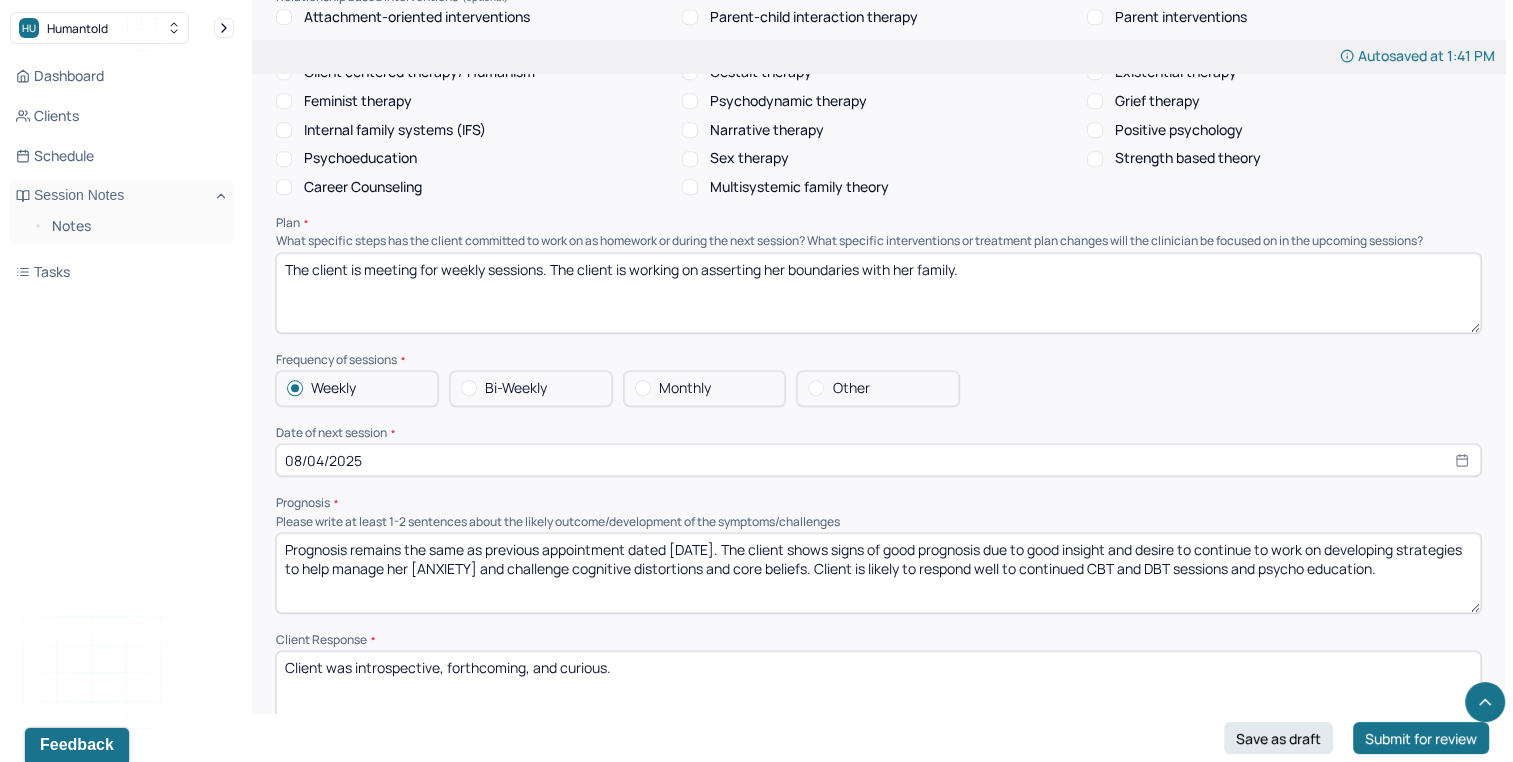 select on "7" 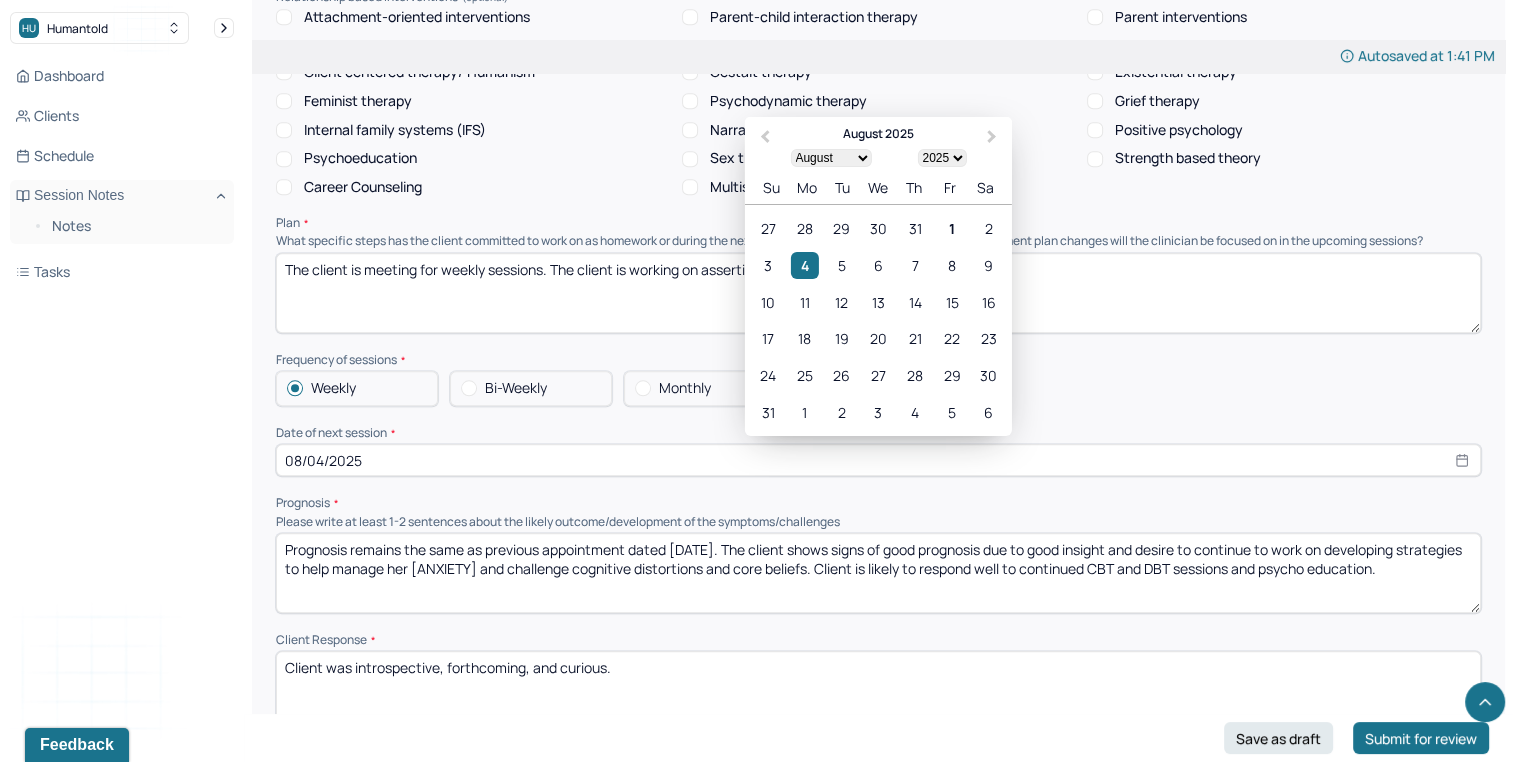 click on "Prognosis remains the same as previous appointment dated [DATE]. The client shows signs of good prognosis due to good insight and desire to continue to work on developing strategies to help manage her [ANXIETY] and challenge cognitive distortions and core beliefs. Client is likely to respond well to continued CBT and DBT sessions and psycho education." at bounding box center (878, 573) 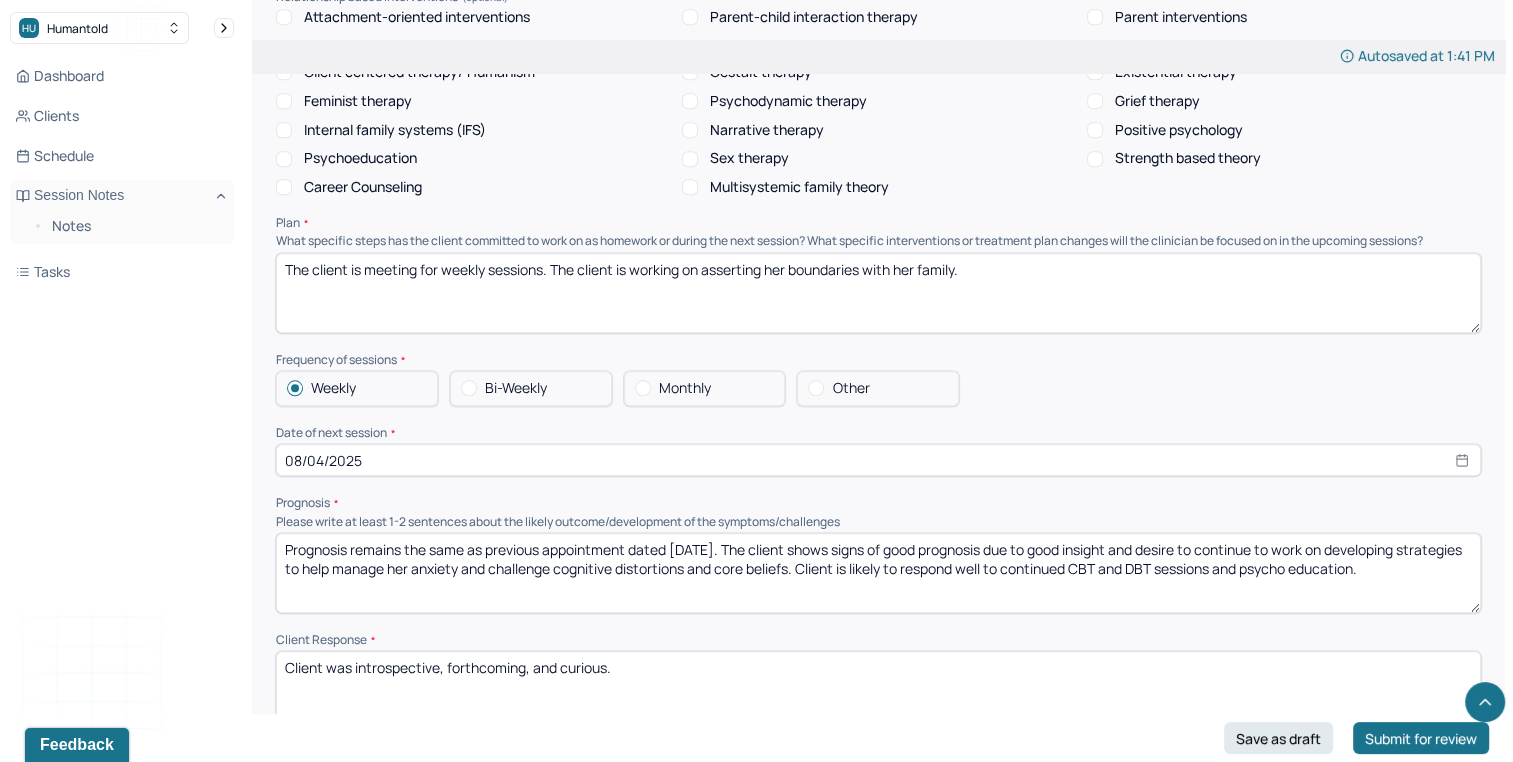 type on "Prognosis remains the same as previous appointment dated [DATE]. The client shows signs of good prognosis due to good insight and desire to continue to work on developing strategies to help manage her anxiety and challenge cognitive distortions and core beliefs. Client is likely to respond well to continued CBT and DBT sessions and psycho education." 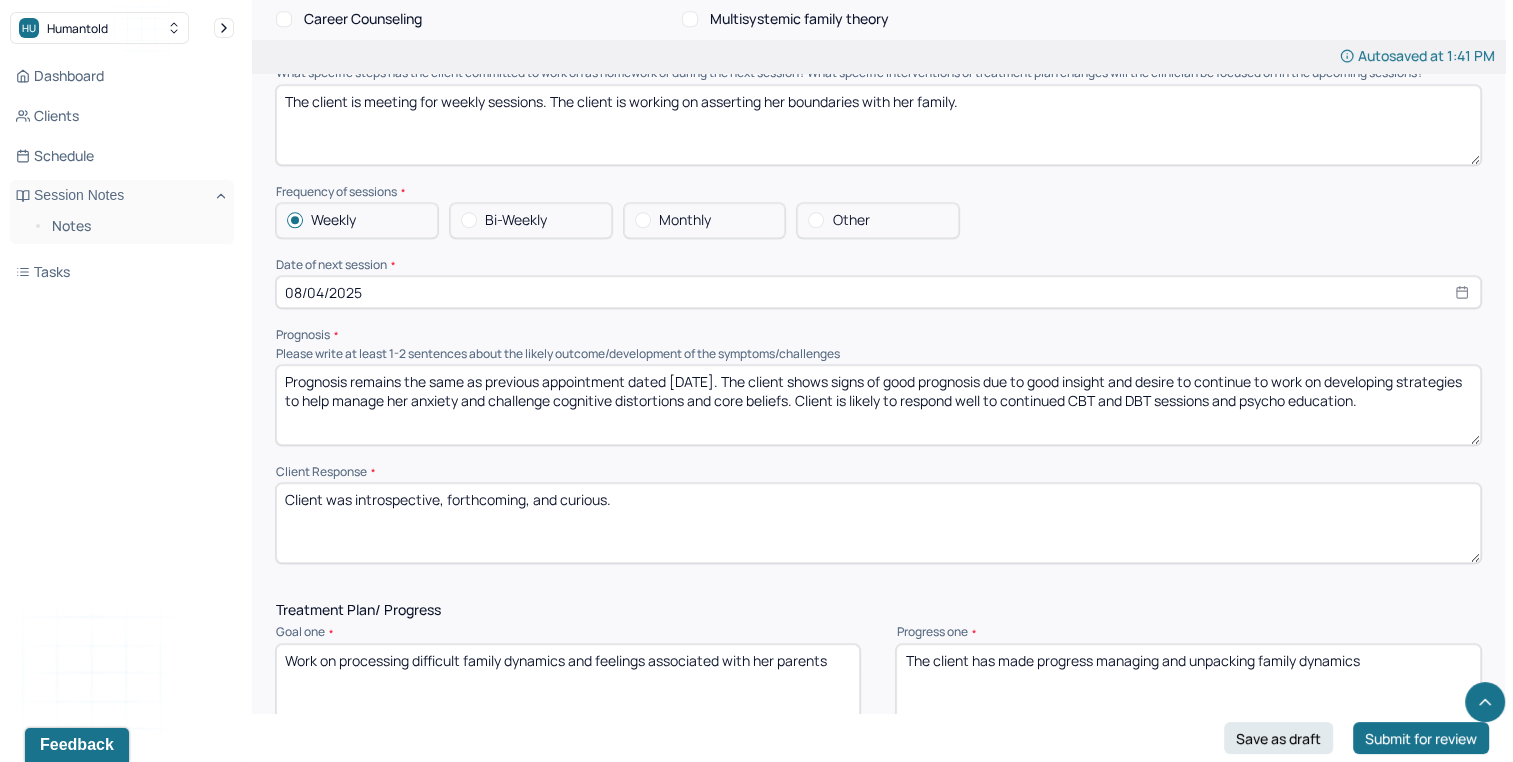 scroll, scrollTop: 2076, scrollLeft: 0, axis: vertical 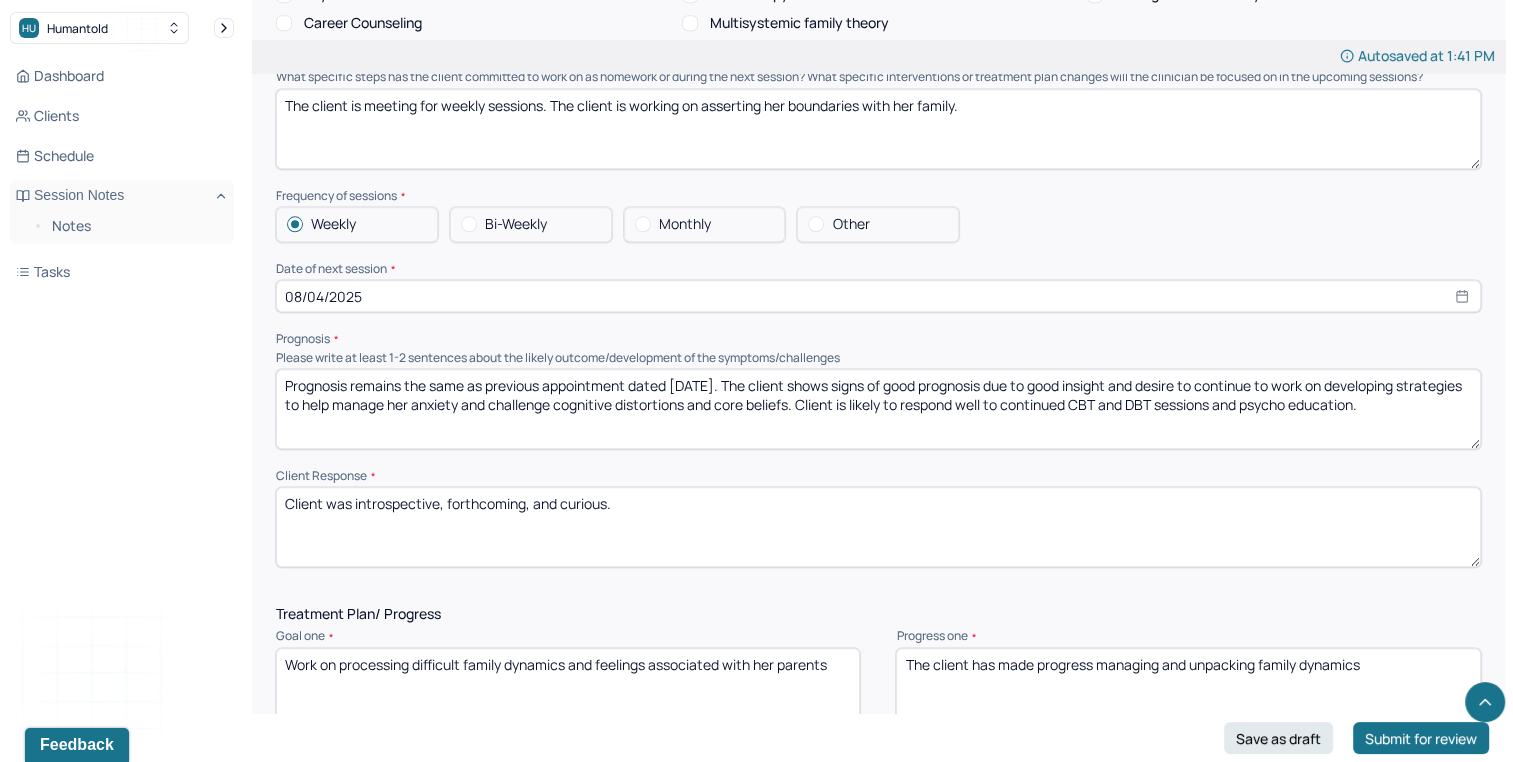 click on "Client was introspective, forthcoming, and curious." at bounding box center [878, 527] 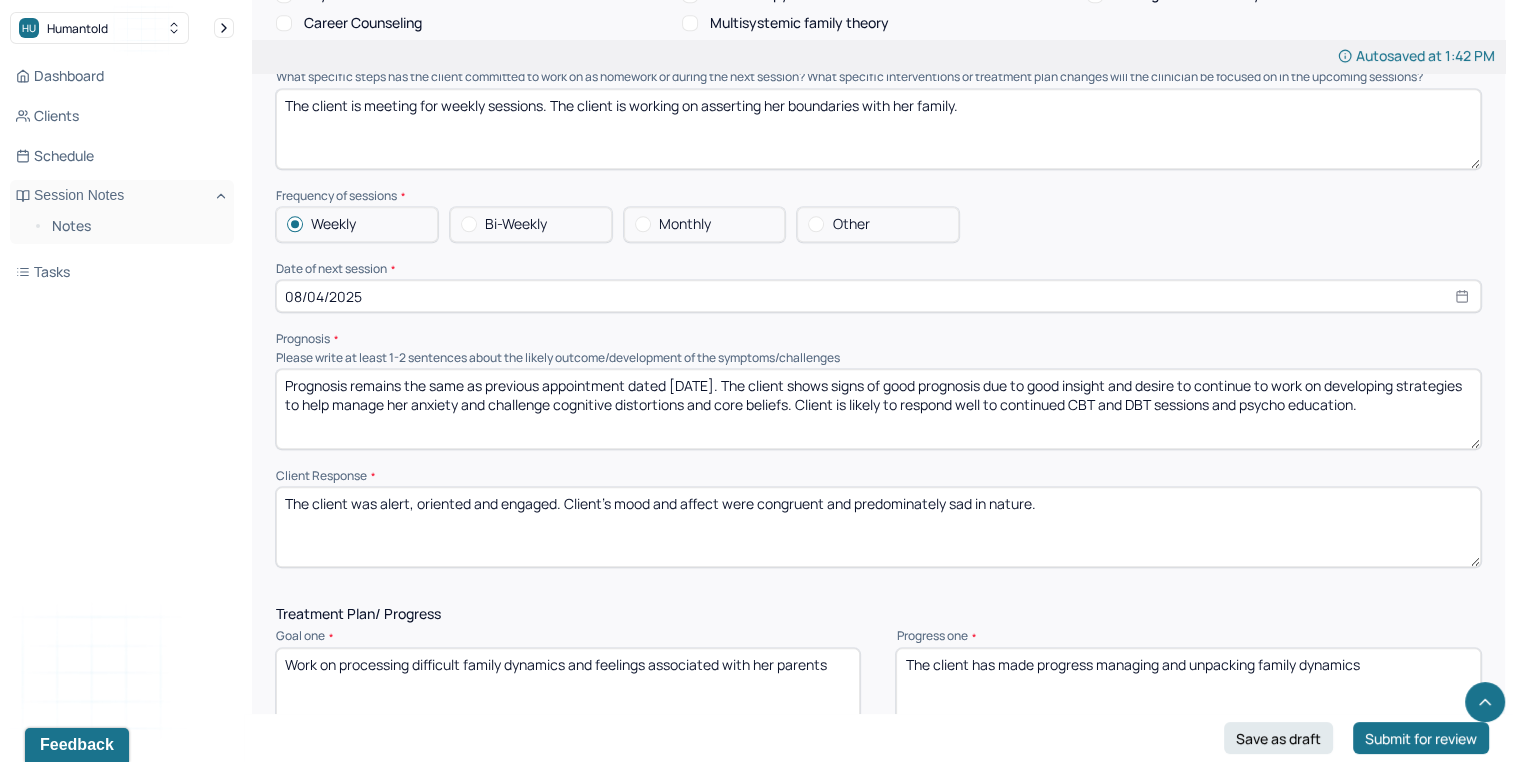 click on "The client was alert, oriented and engaged. Client’s mood and affect were congruent and predominately sad in nature." at bounding box center [878, 527] 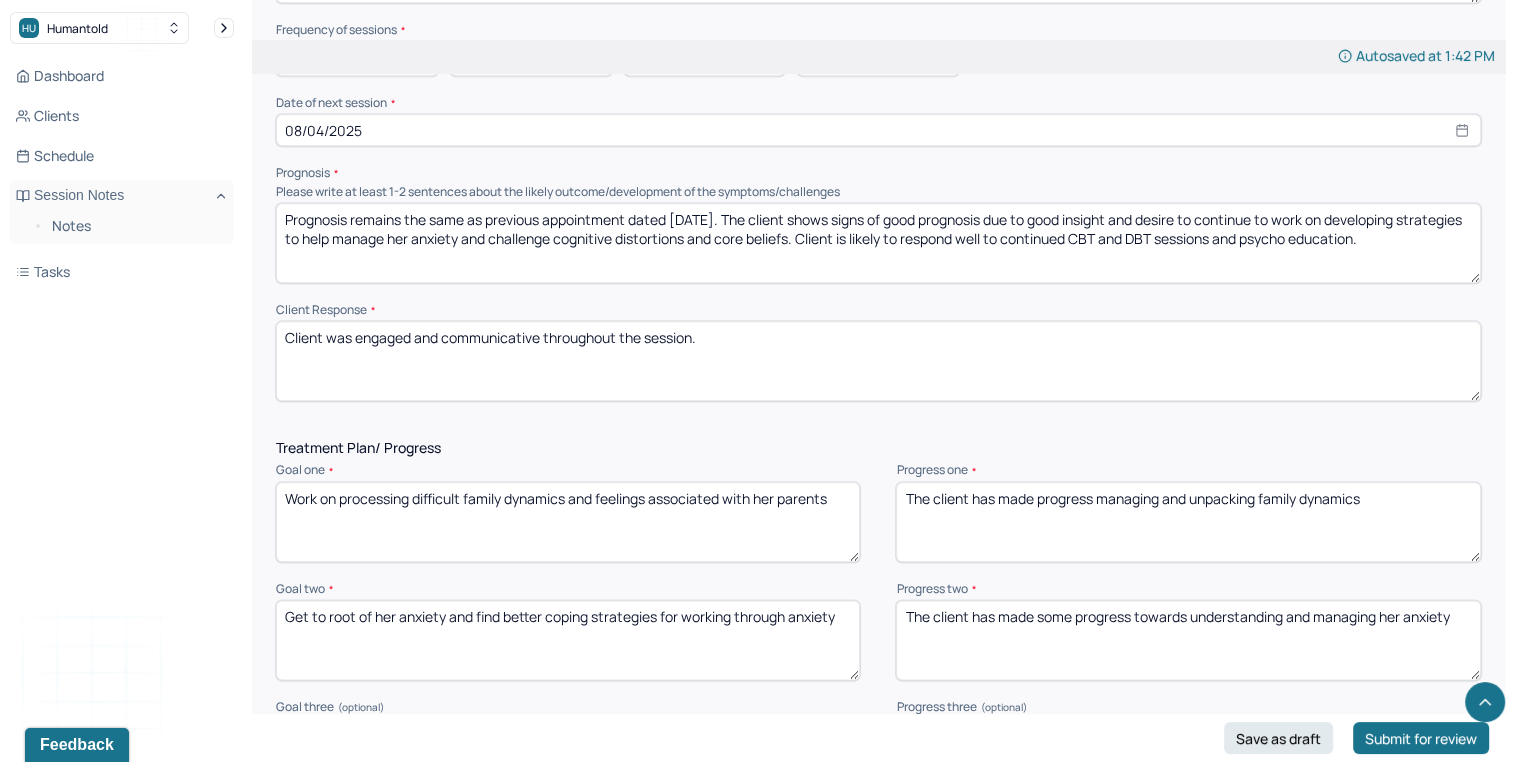 scroll, scrollTop: 2274, scrollLeft: 0, axis: vertical 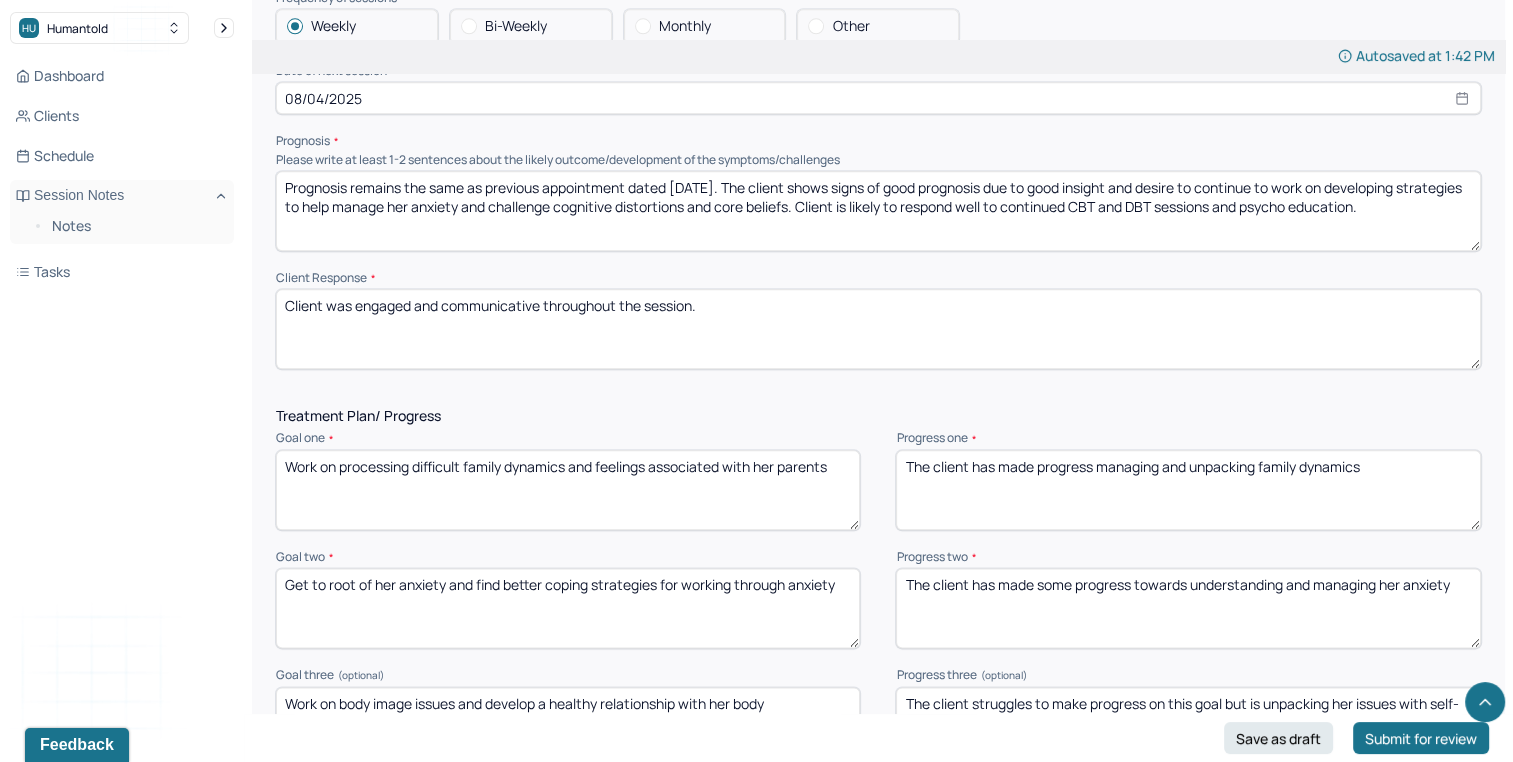 type on "Client was engaged and communicative throughout the session." 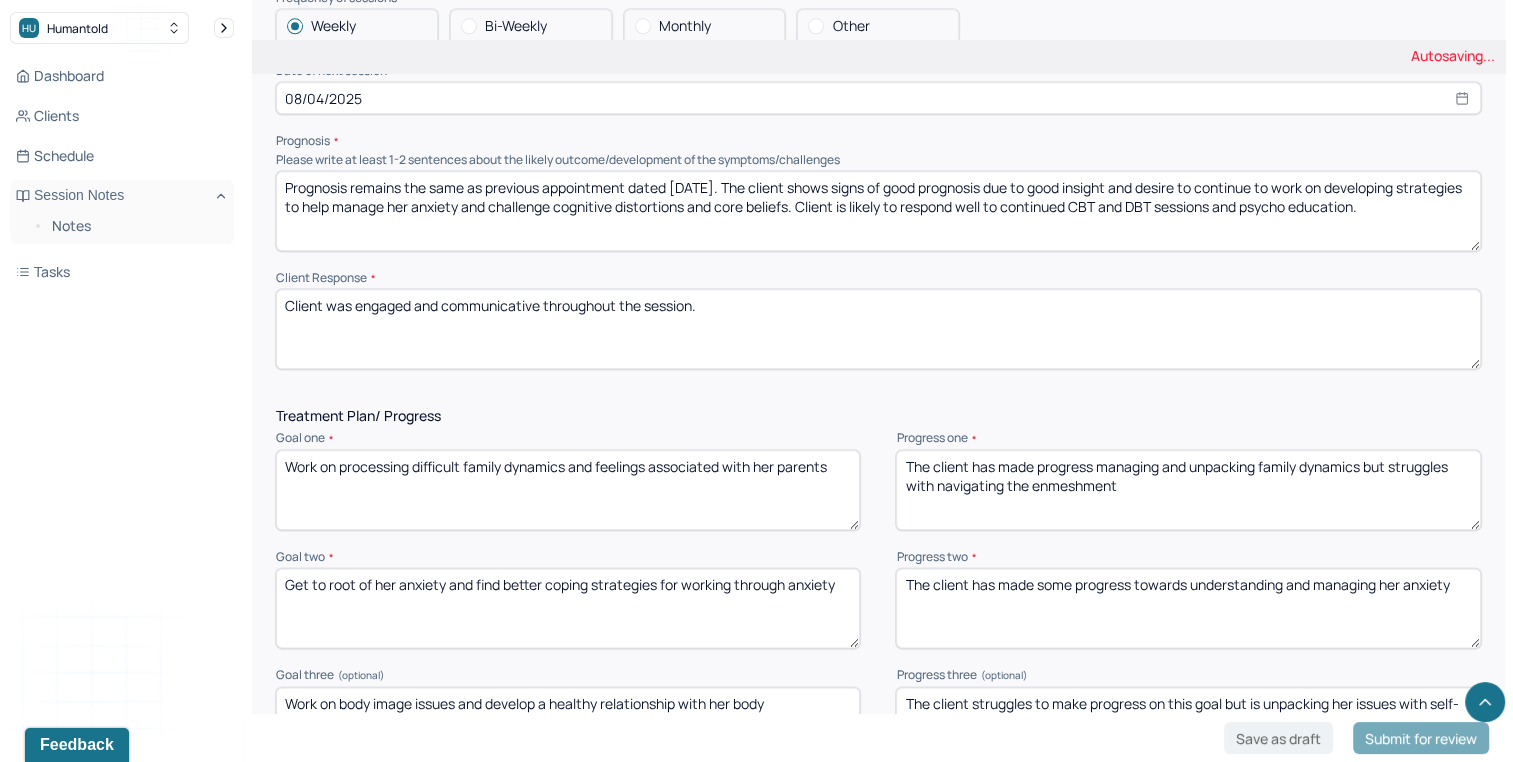 type on "The client has made progress managing and unpacking family dynamics but struggles with navigating the enmeshment" 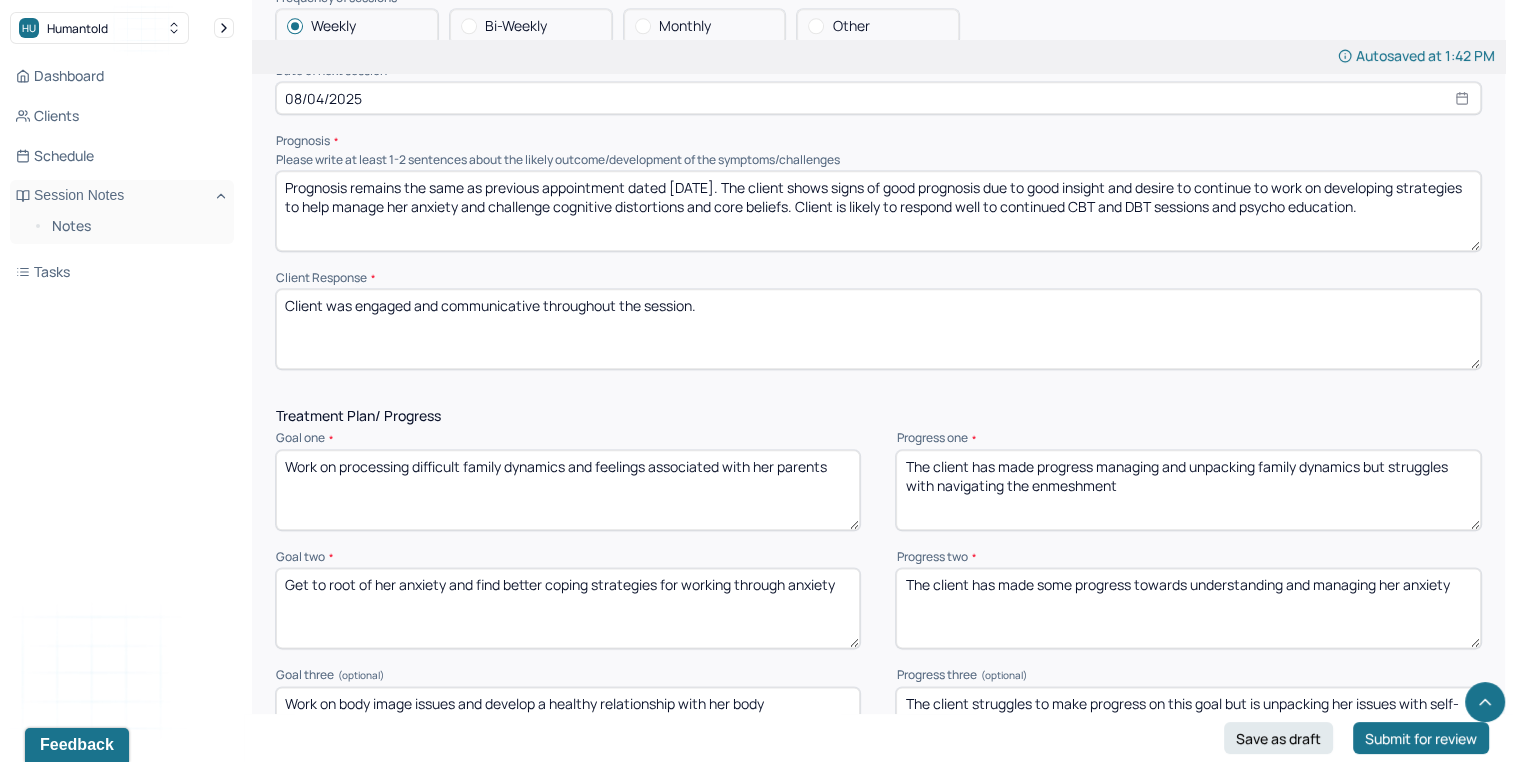 click on "The client has made some progress towards understanding and managing her anxiety" at bounding box center (1188, 608) 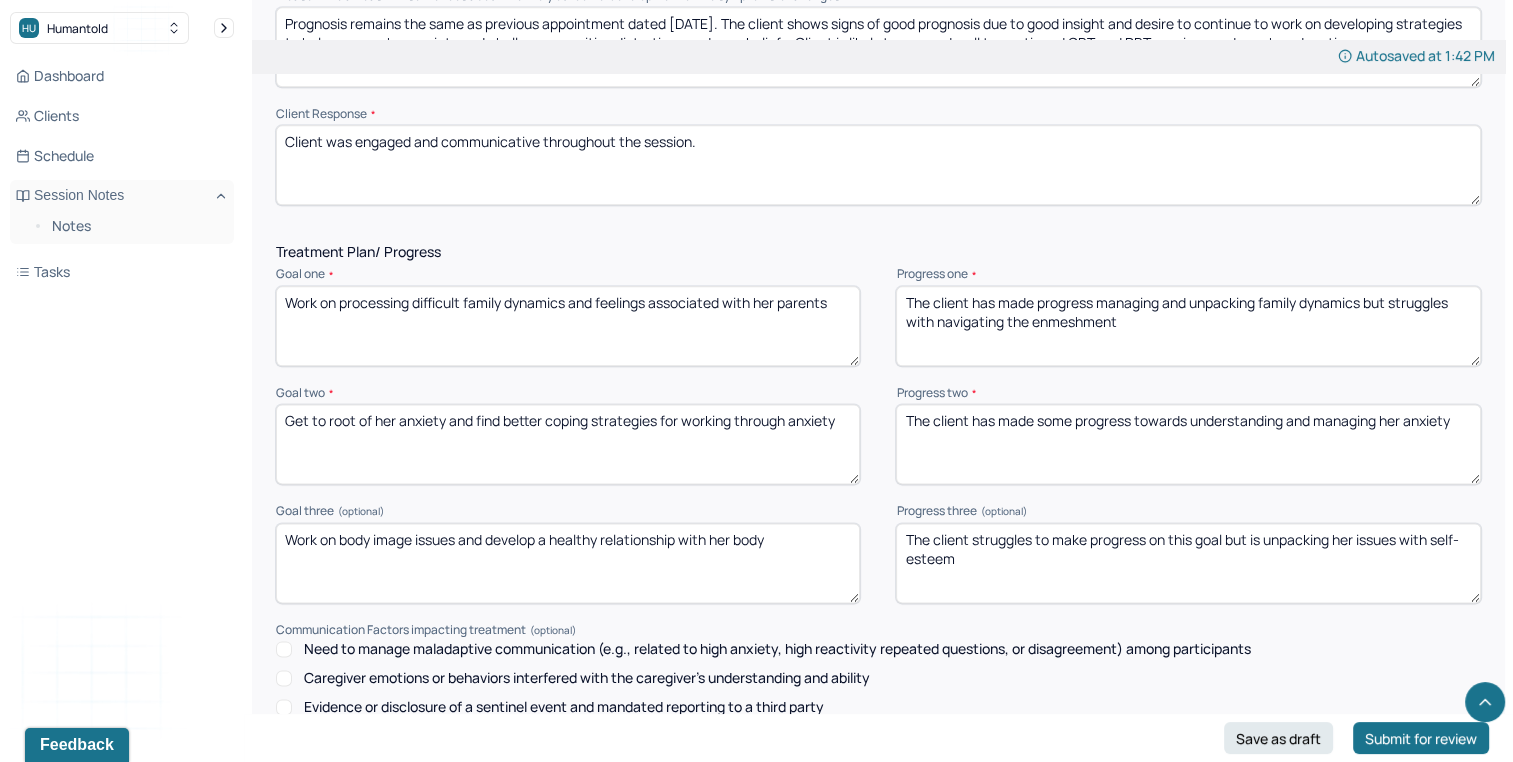 scroll, scrollTop: 2474, scrollLeft: 0, axis: vertical 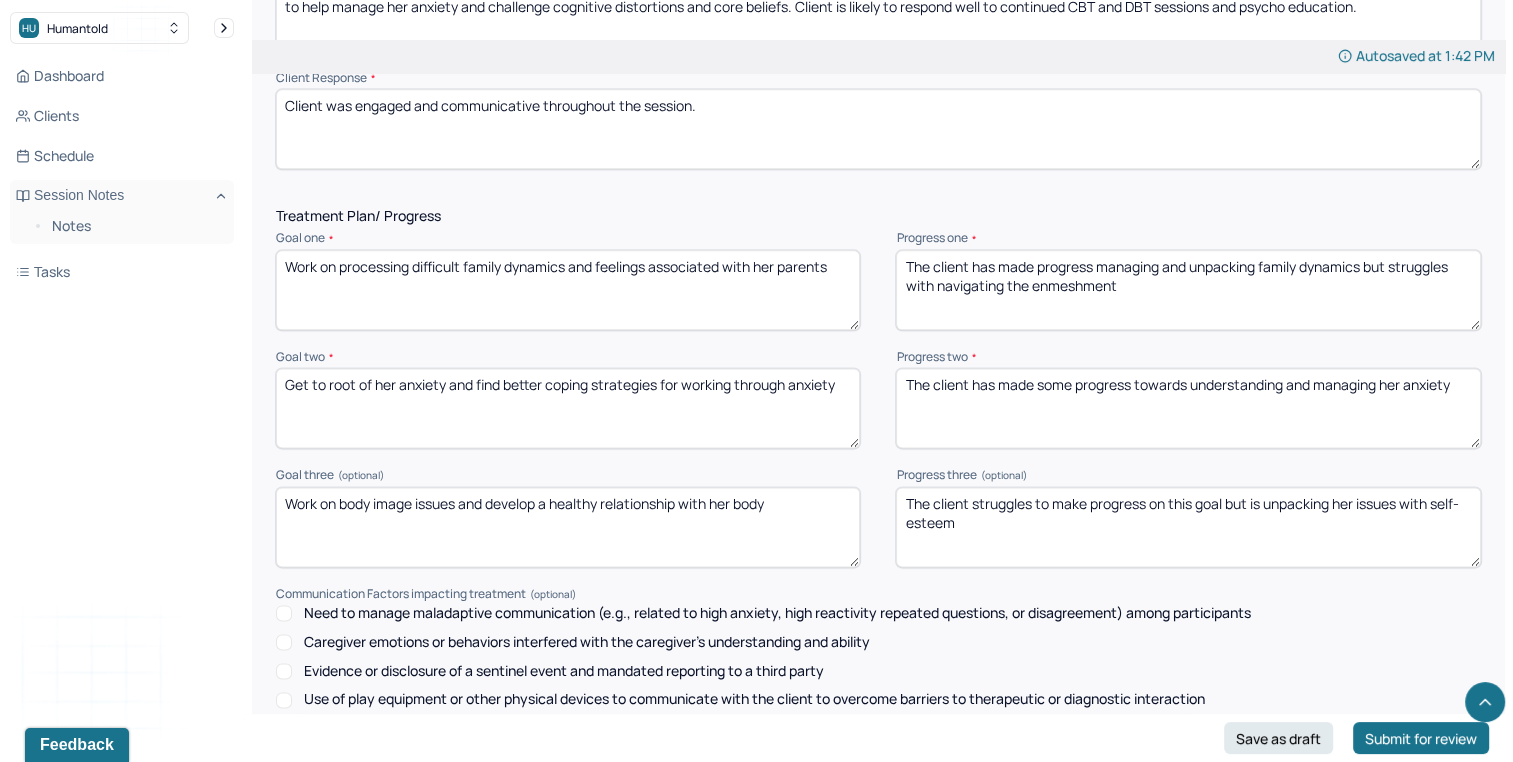 type on "The client has made some progress towards understanding and managing her anxiety" 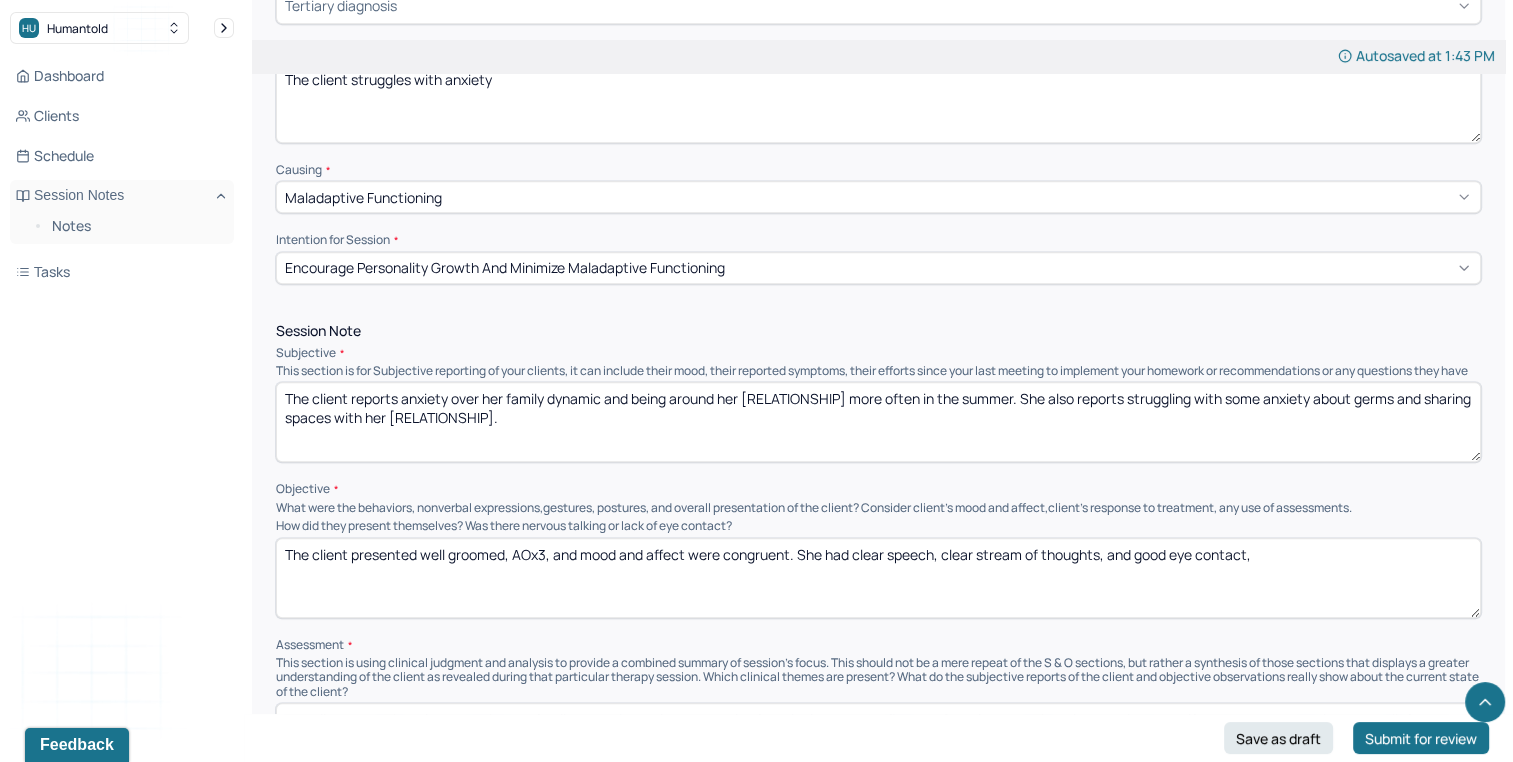 scroll, scrollTop: 898, scrollLeft: 0, axis: vertical 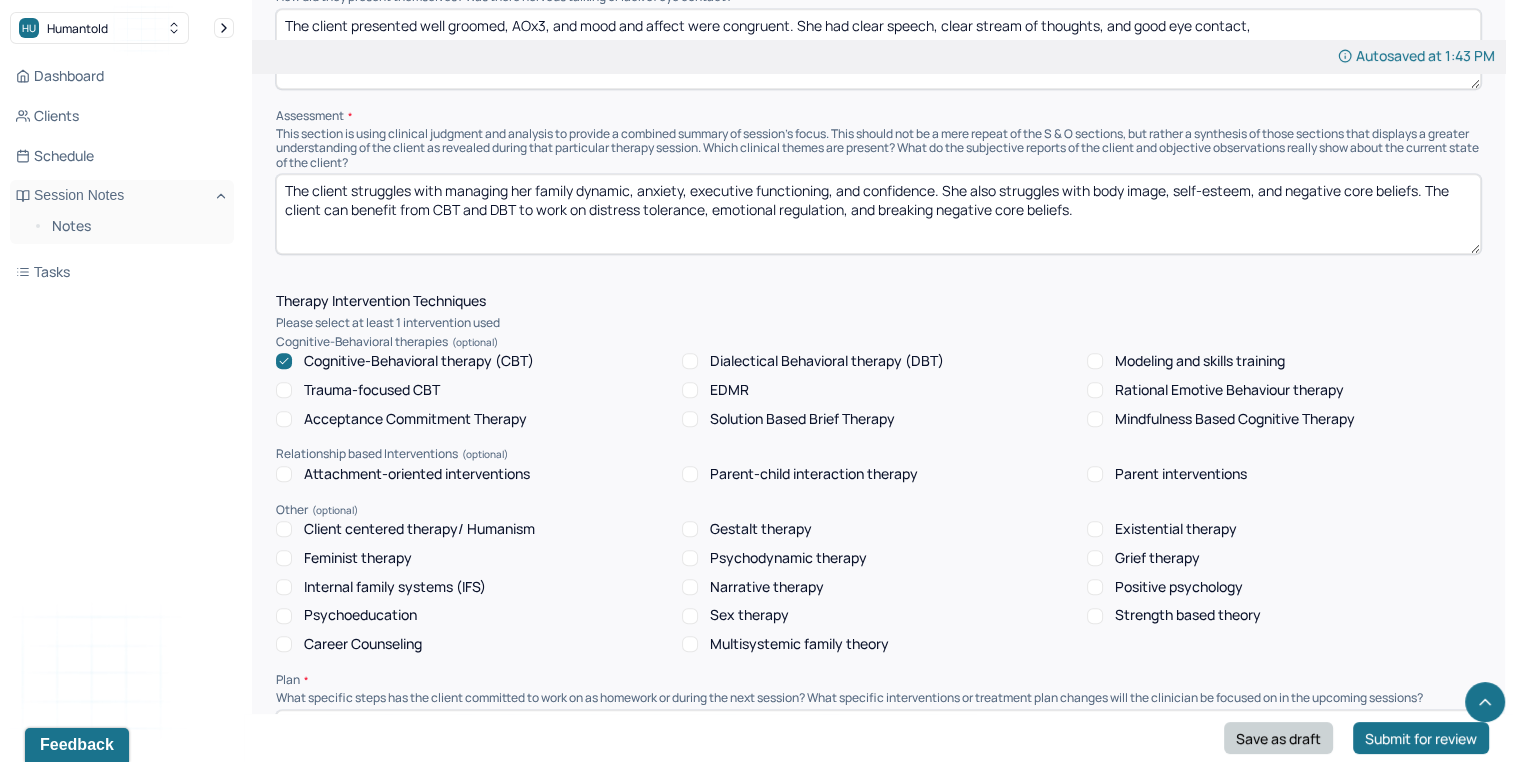 type on "The client struggles to make progress on this goal" 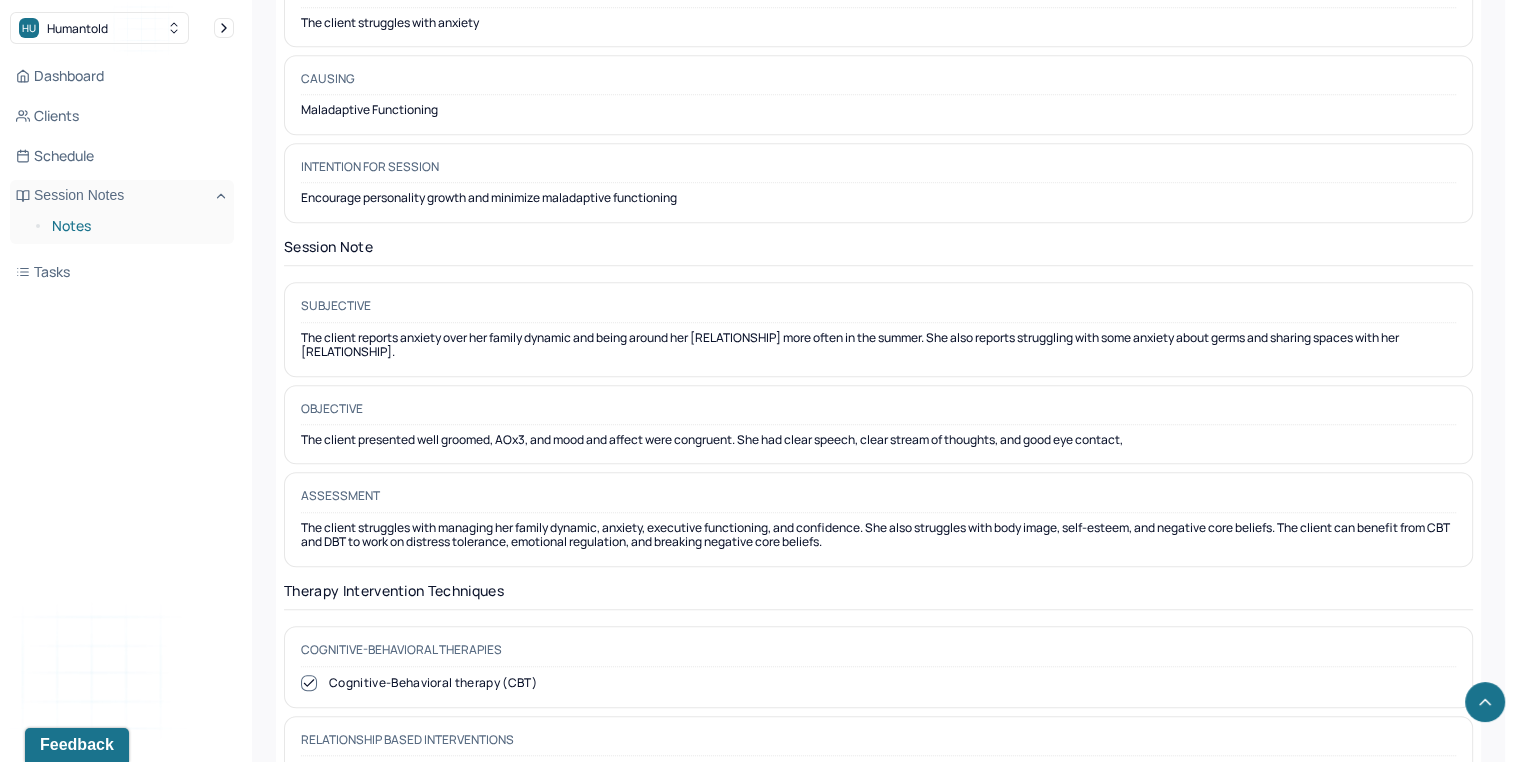 click on "Notes" at bounding box center [135, 226] 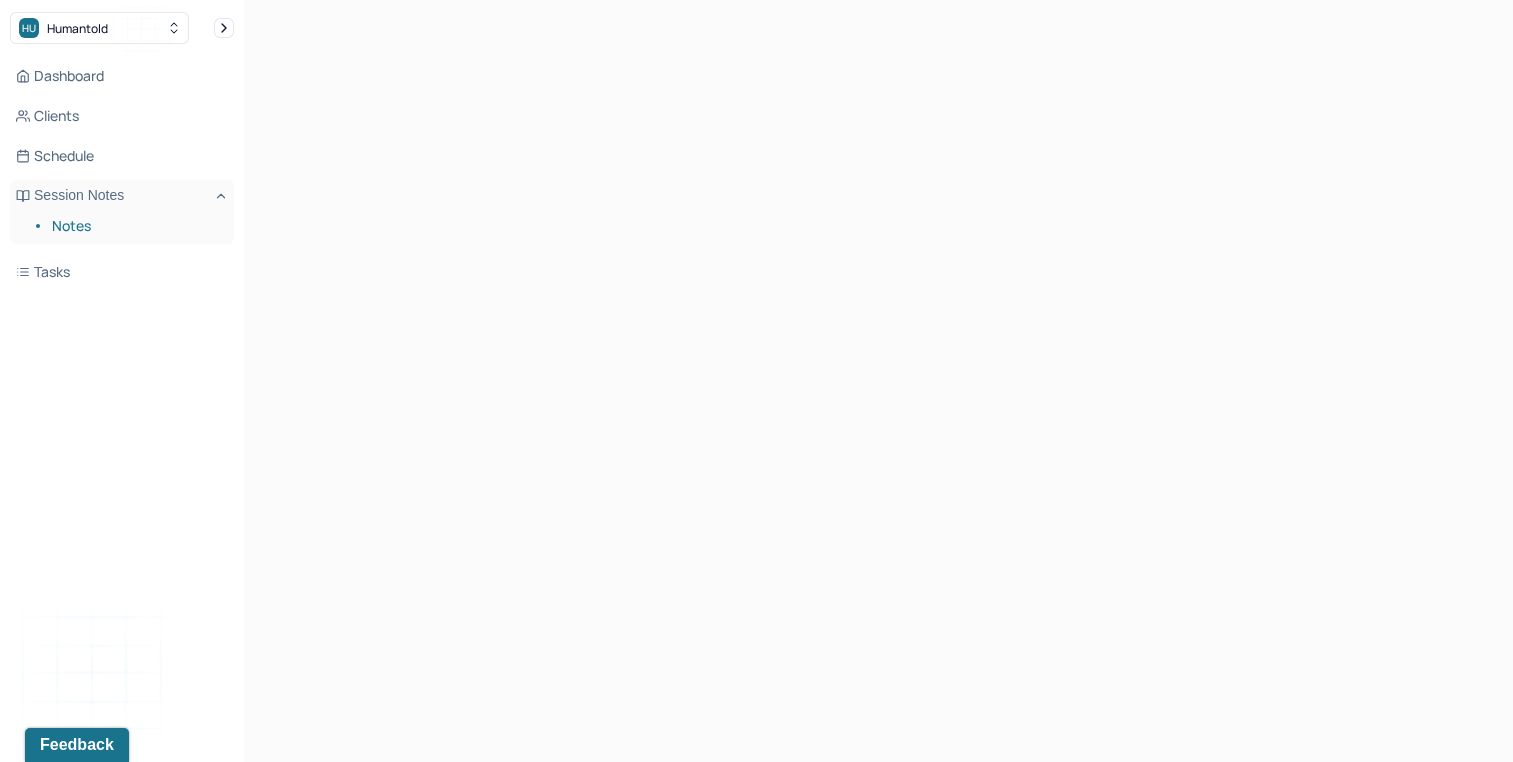 scroll, scrollTop: 0, scrollLeft: 0, axis: both 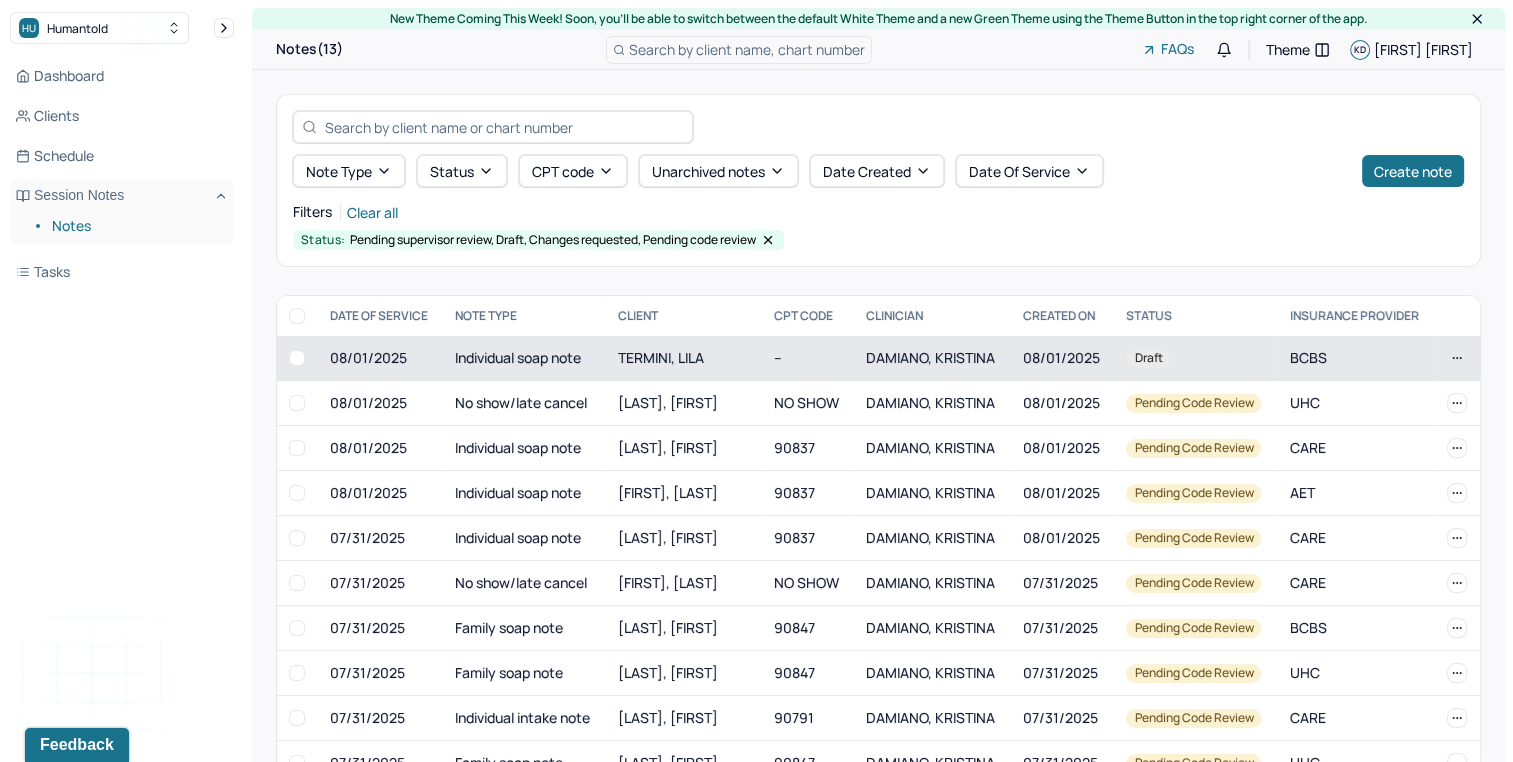 click on "--" at bounding box center (807, 358) 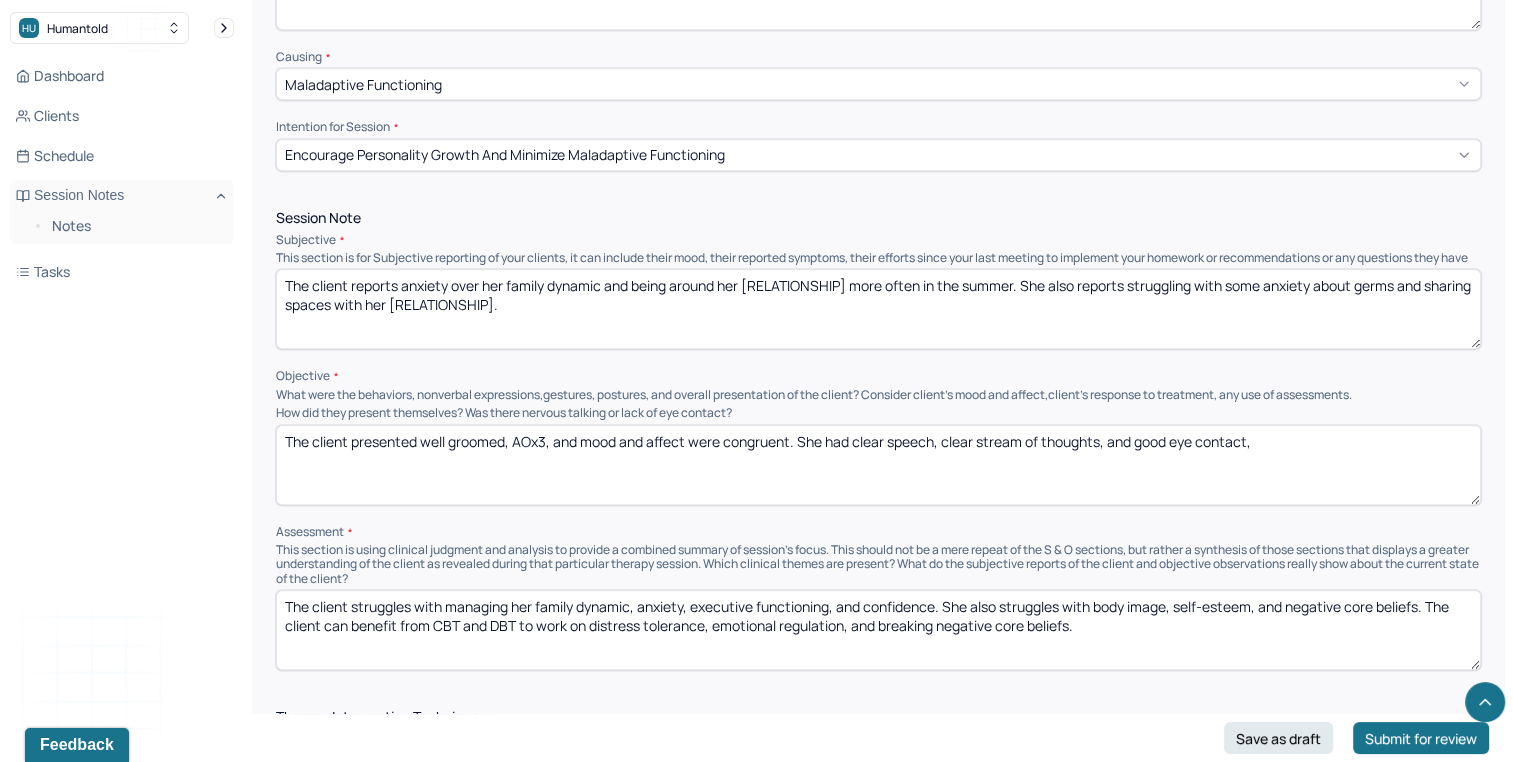 scroll, scrollTop: 1035, scrollLeft: 0, axis: vertical 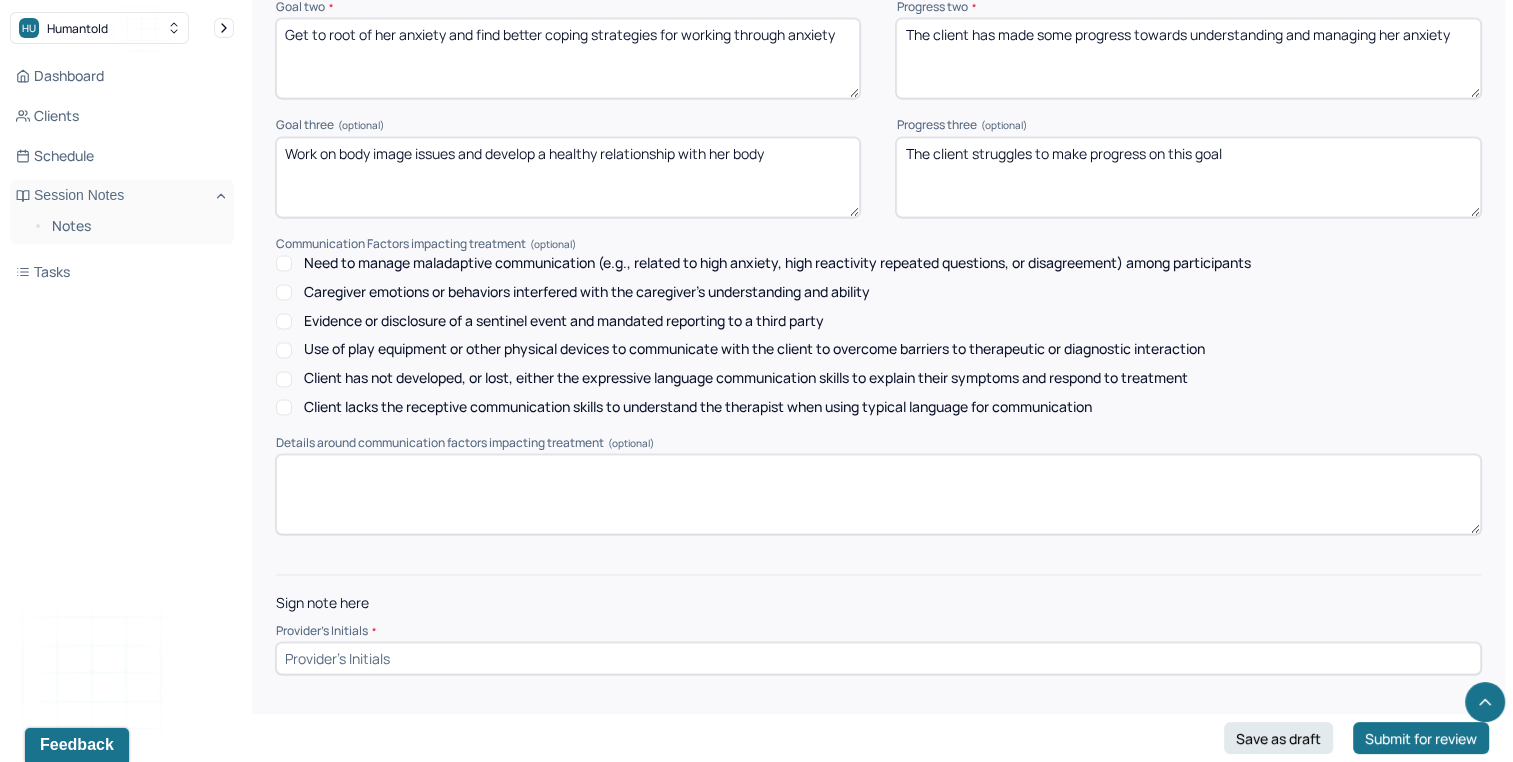 click at bounding box center (878, 658) 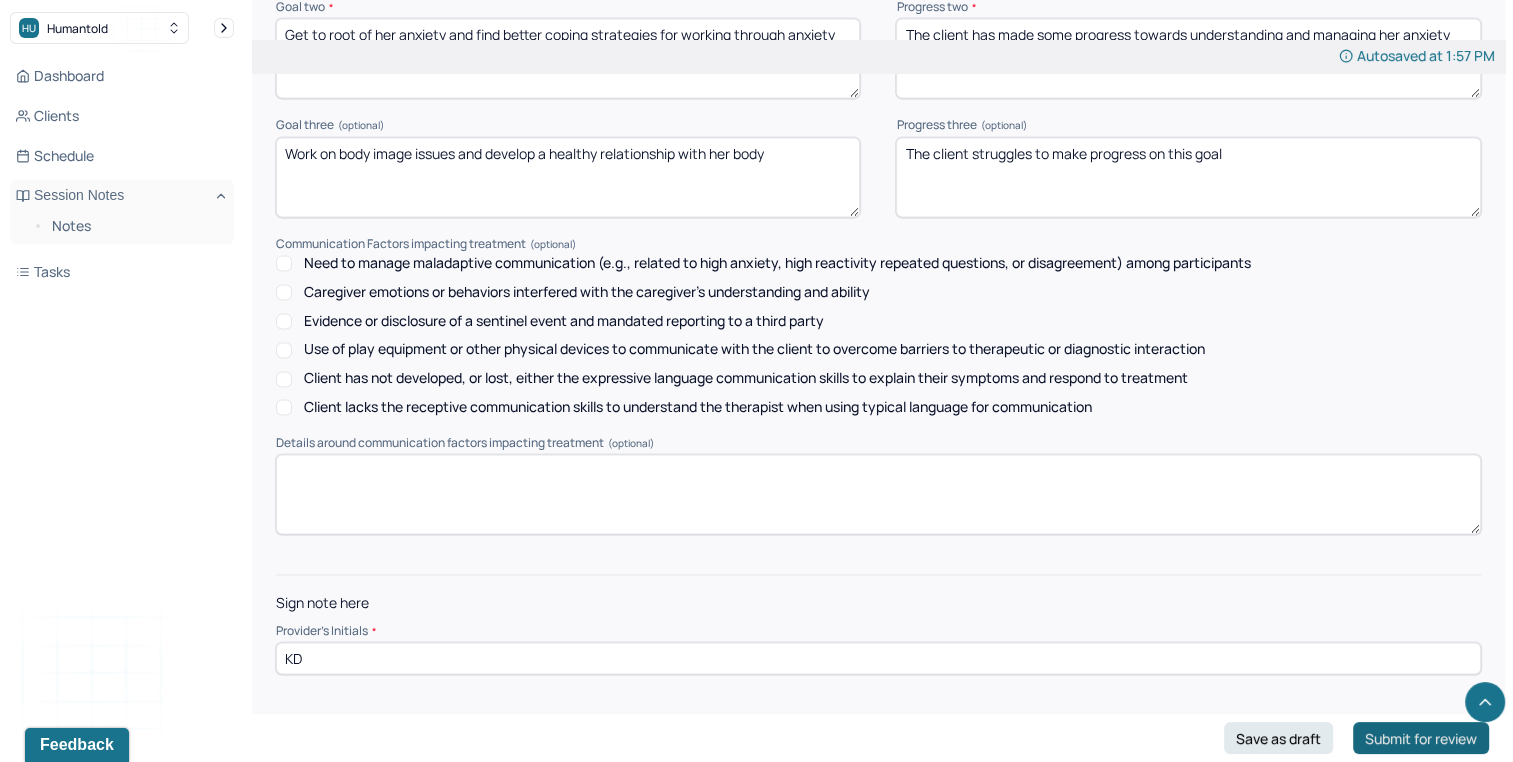 type on "KD" 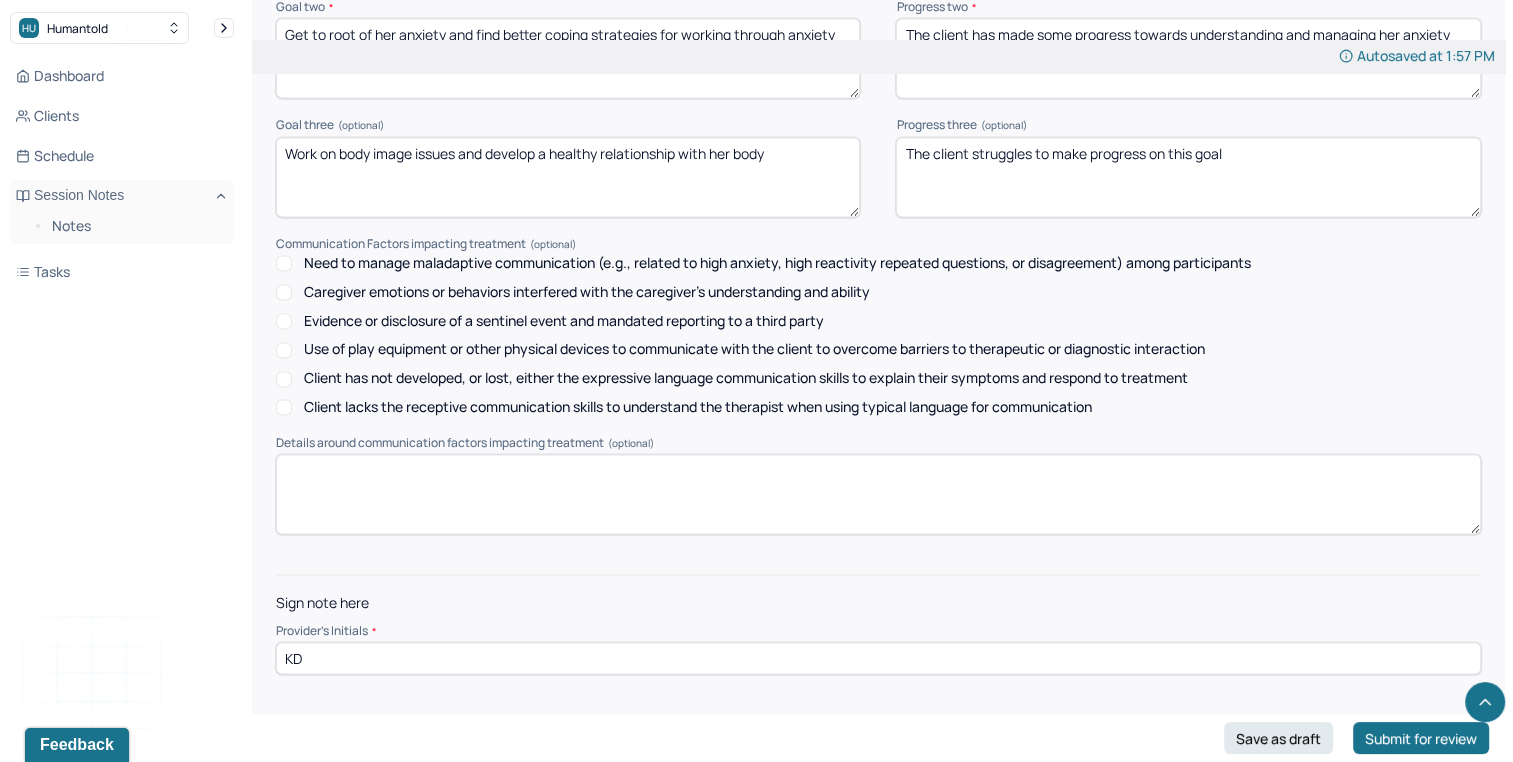 click on "Sign note here Provider's Initials * [INITIALS]" at bounding box center (878, 624) 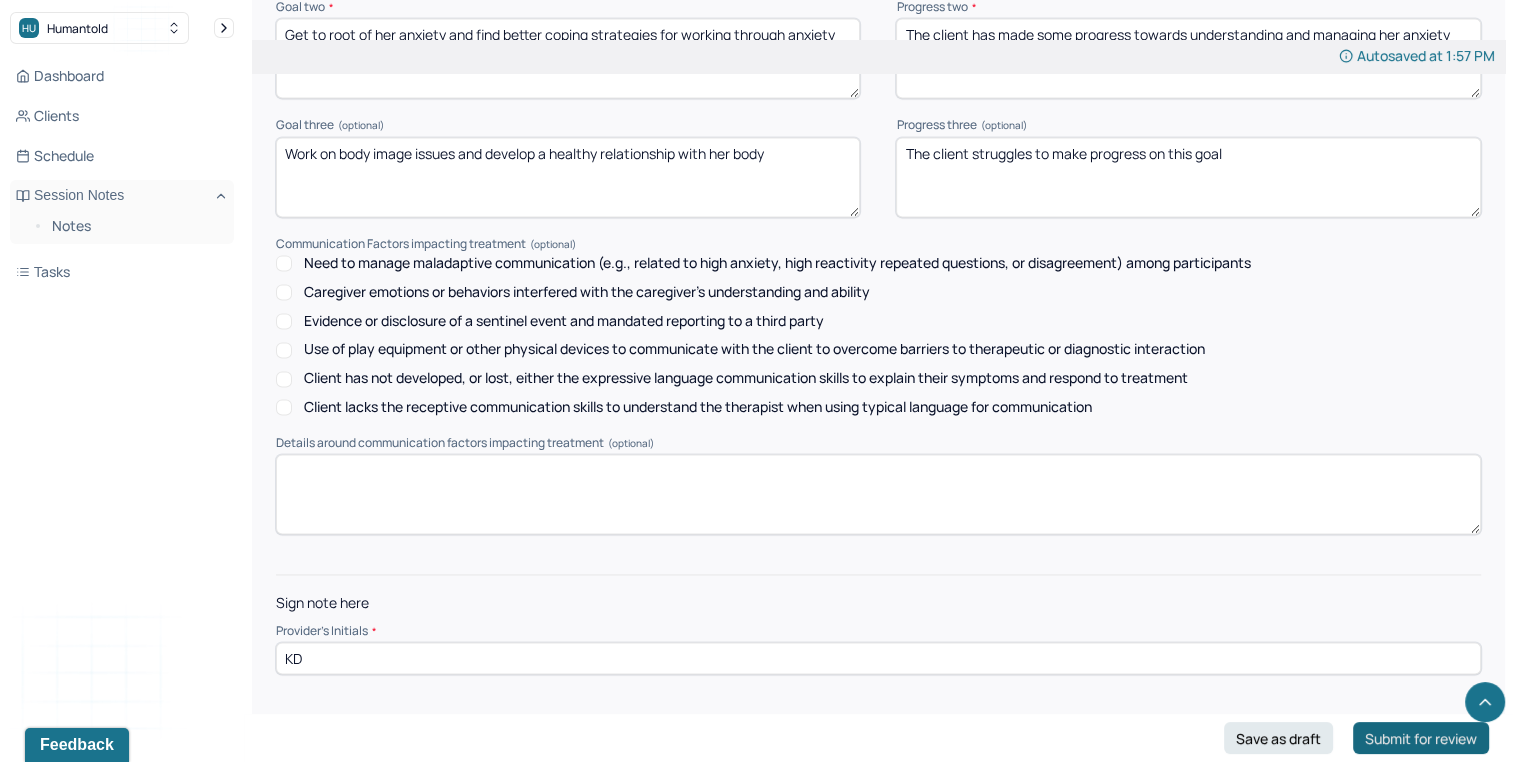 click on "Submit for review" at bounding box center [1421, 738] 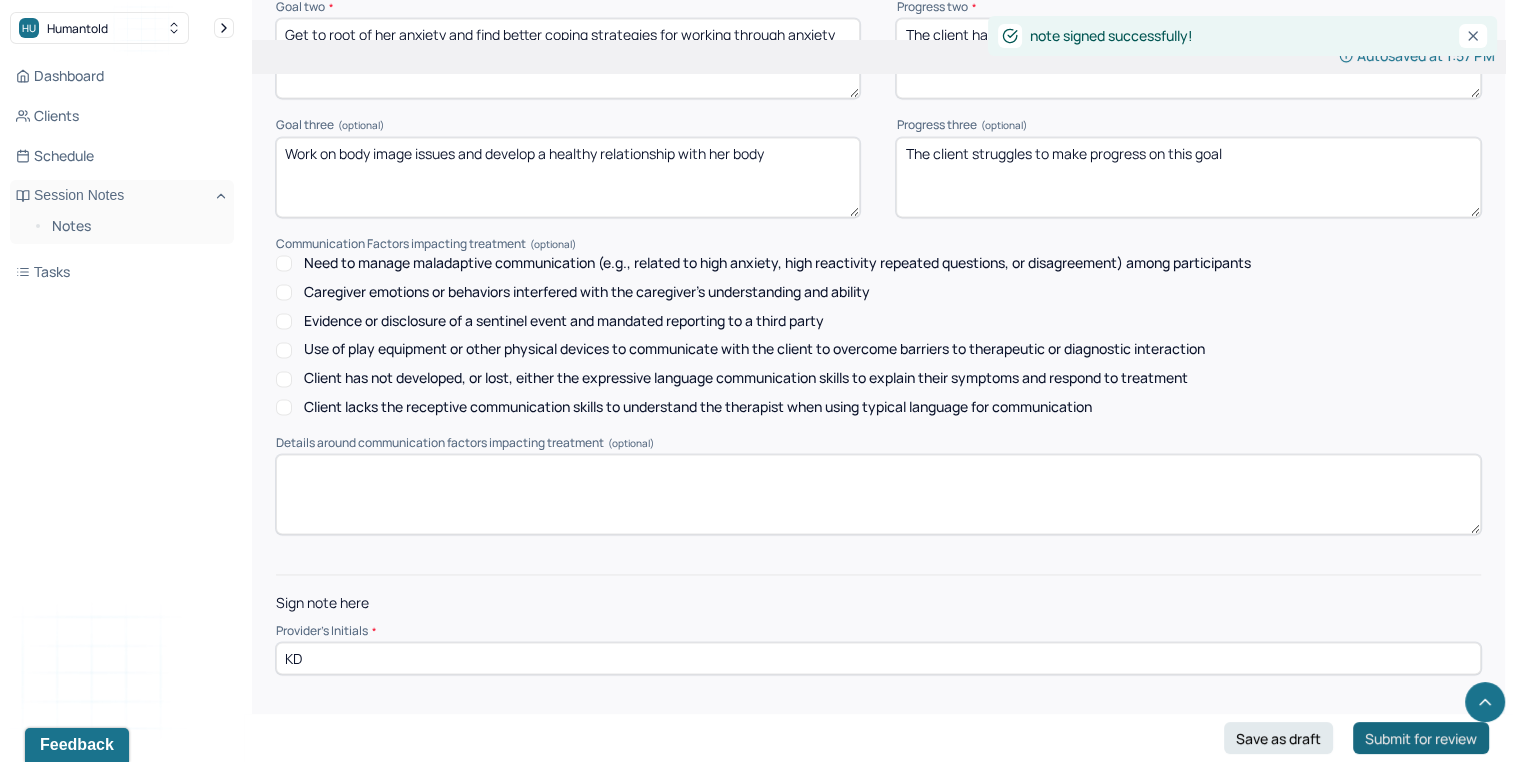 scroll, scrollTop: 0, scrollLeft: 0, axis: both 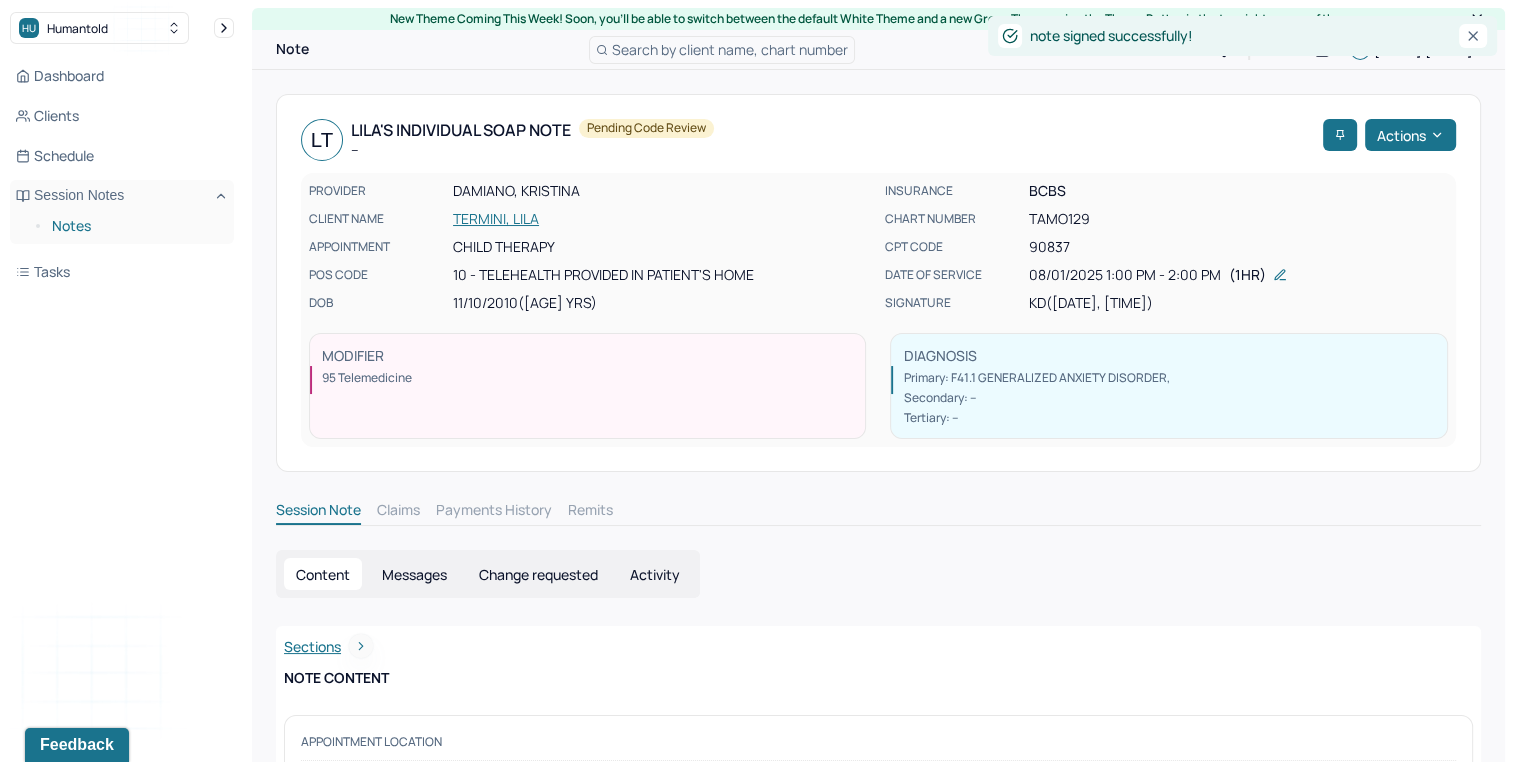 click on "Notes" at bounding box center (135, 226) 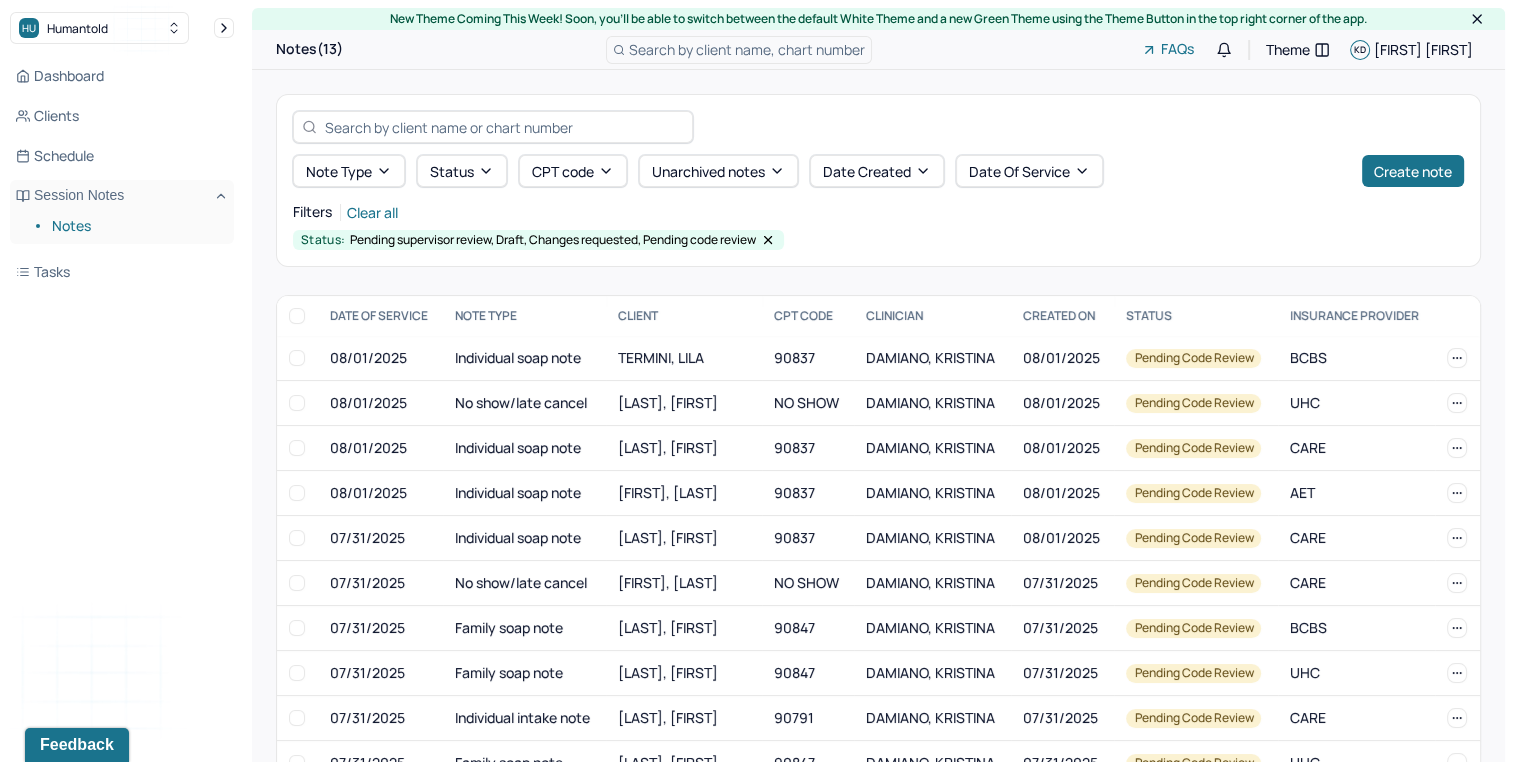 click on "Note type Status CPT code Unarchived notes Date Created Date Of Service Create note Filters Clear all Status: Pending supervisor review, Draft, Changes requested, Pending code review" at bounding box center (878, 180) 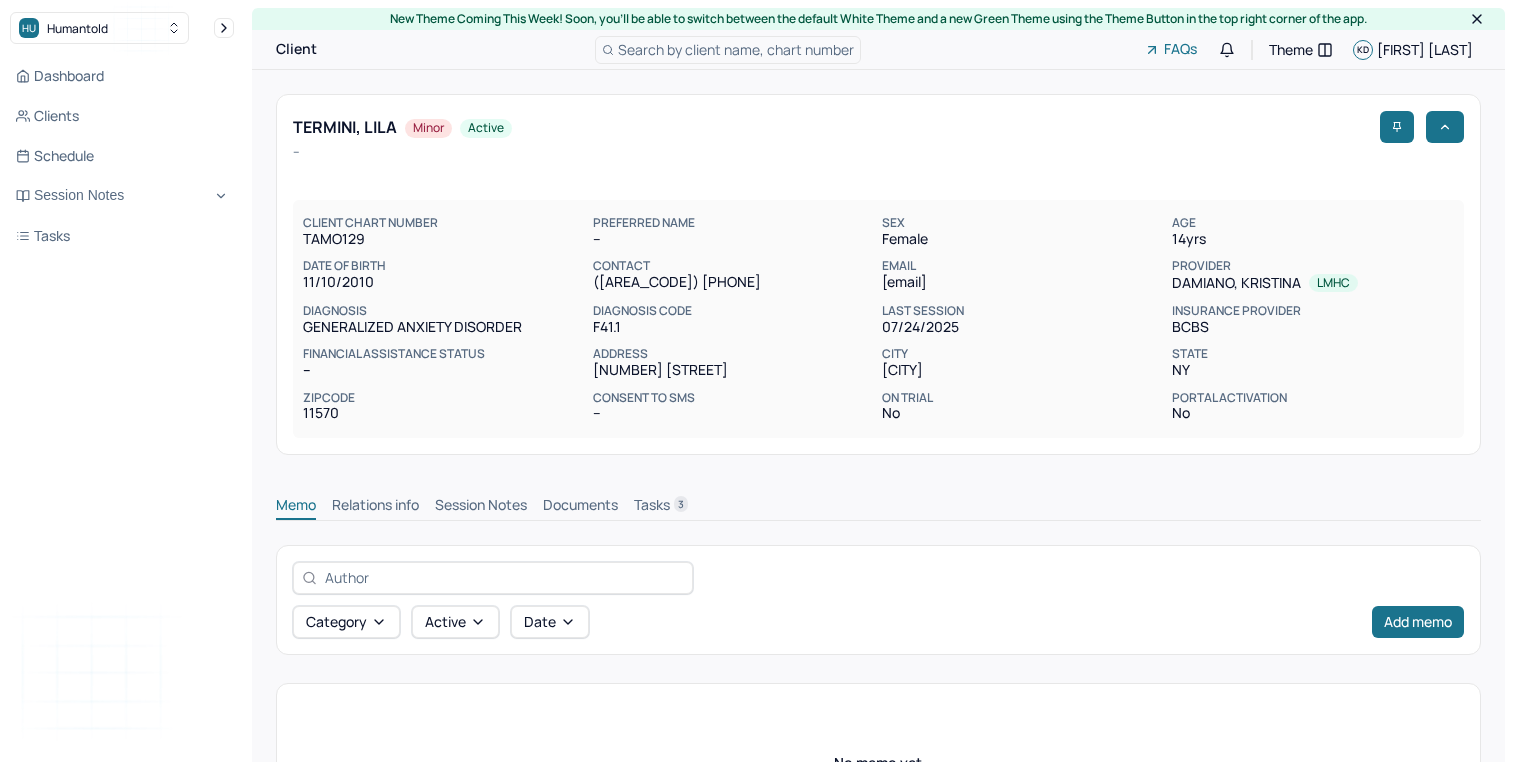 scroll, scrollTop: 0, scrollLeft: 0, axis: both 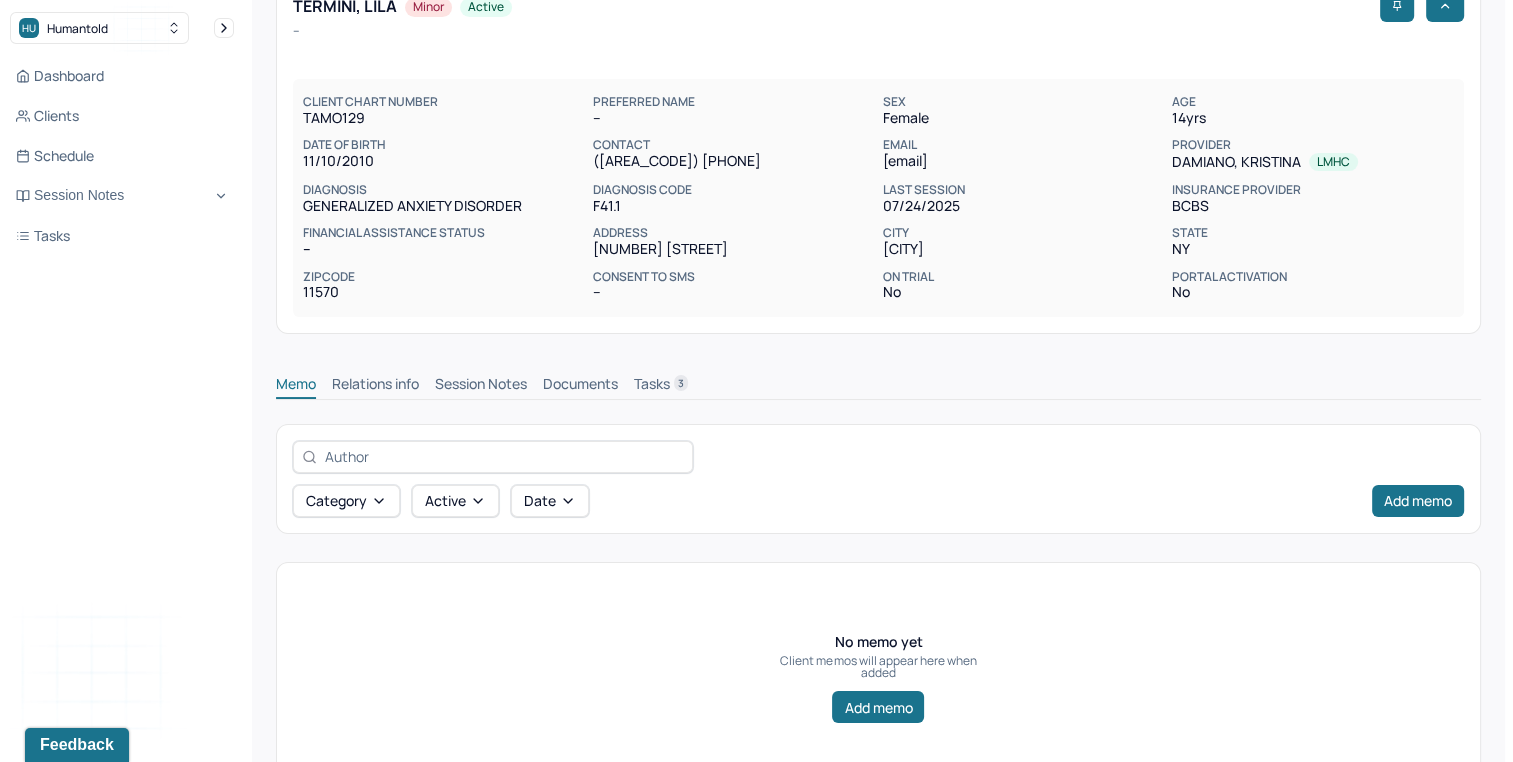 click on "Session Notes" at bounding box center (481, 386) 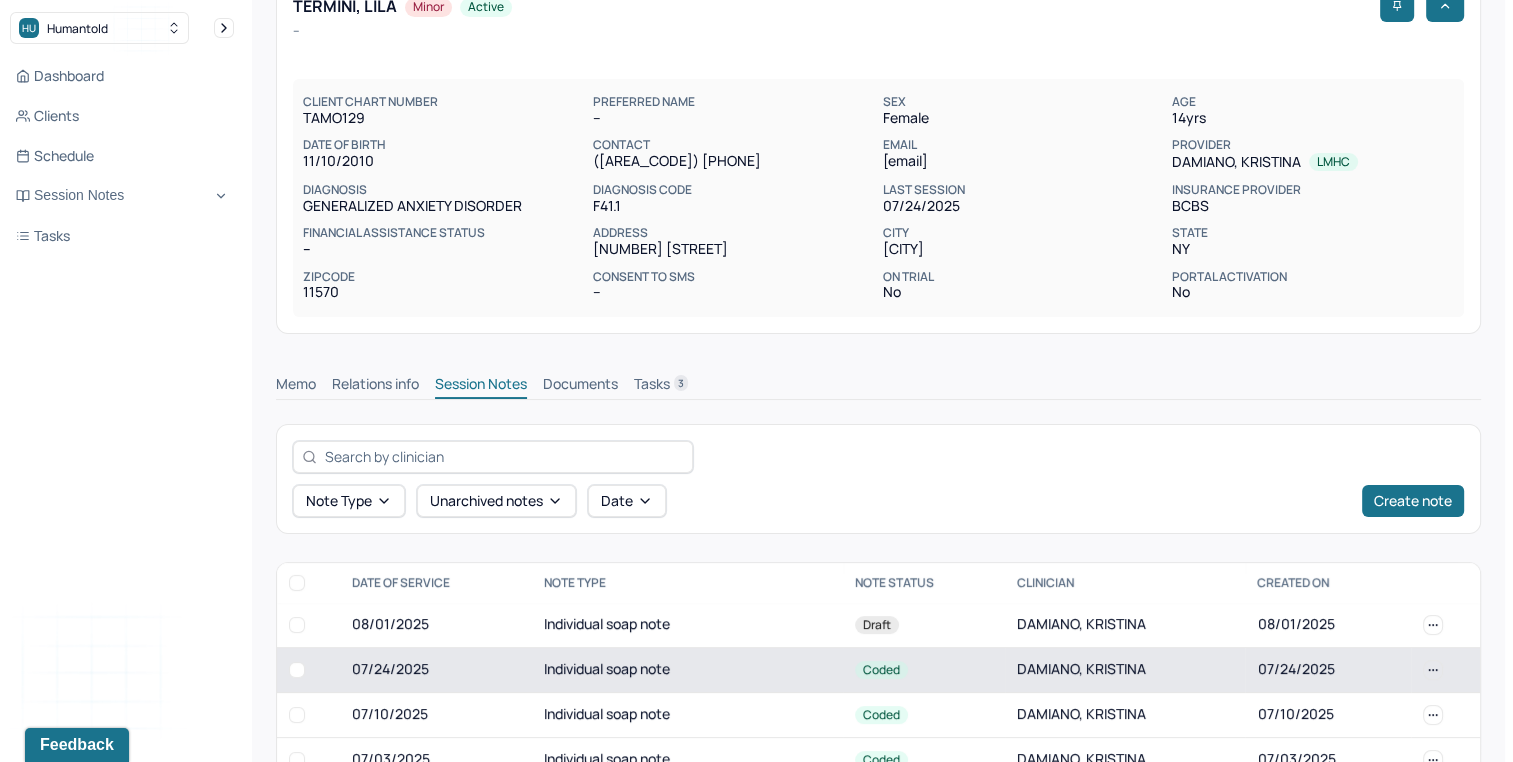 click on "Individual soap note" at bounding box center [687, 669] 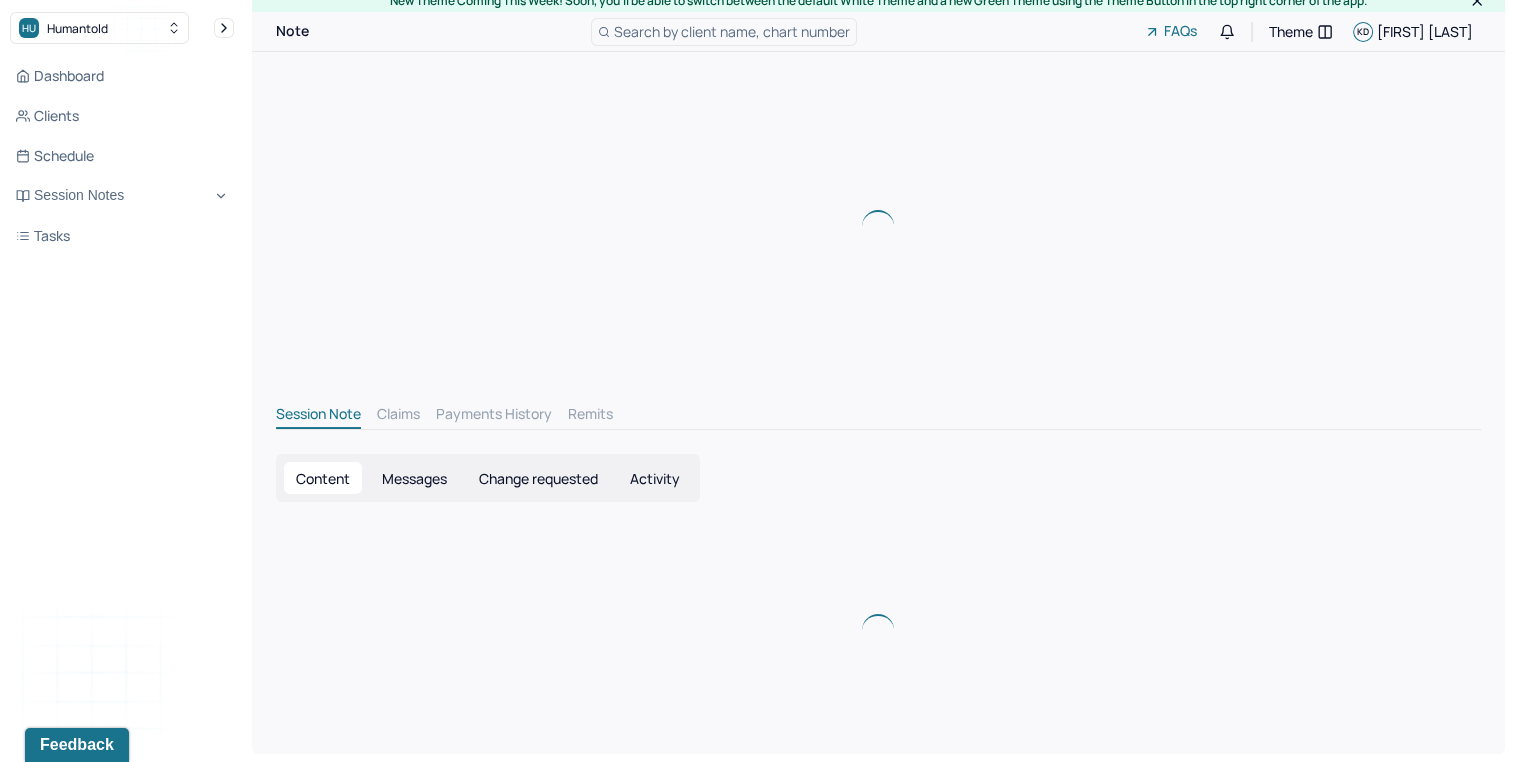 scroll, scrollTop: 0, scrollLeft: 0, axis: both 